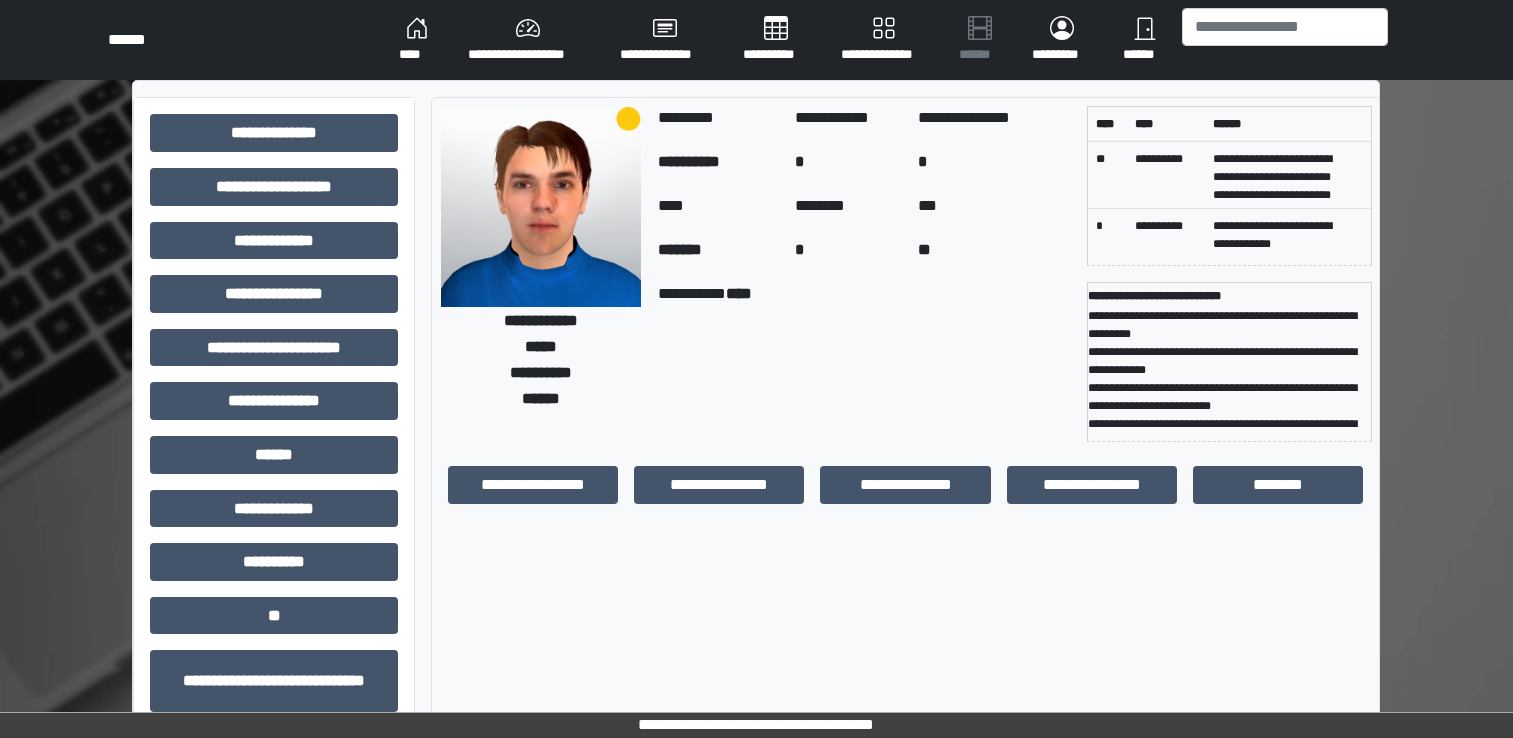 scroll, scrollTop: 0, scrollLeft: 0, axis: both 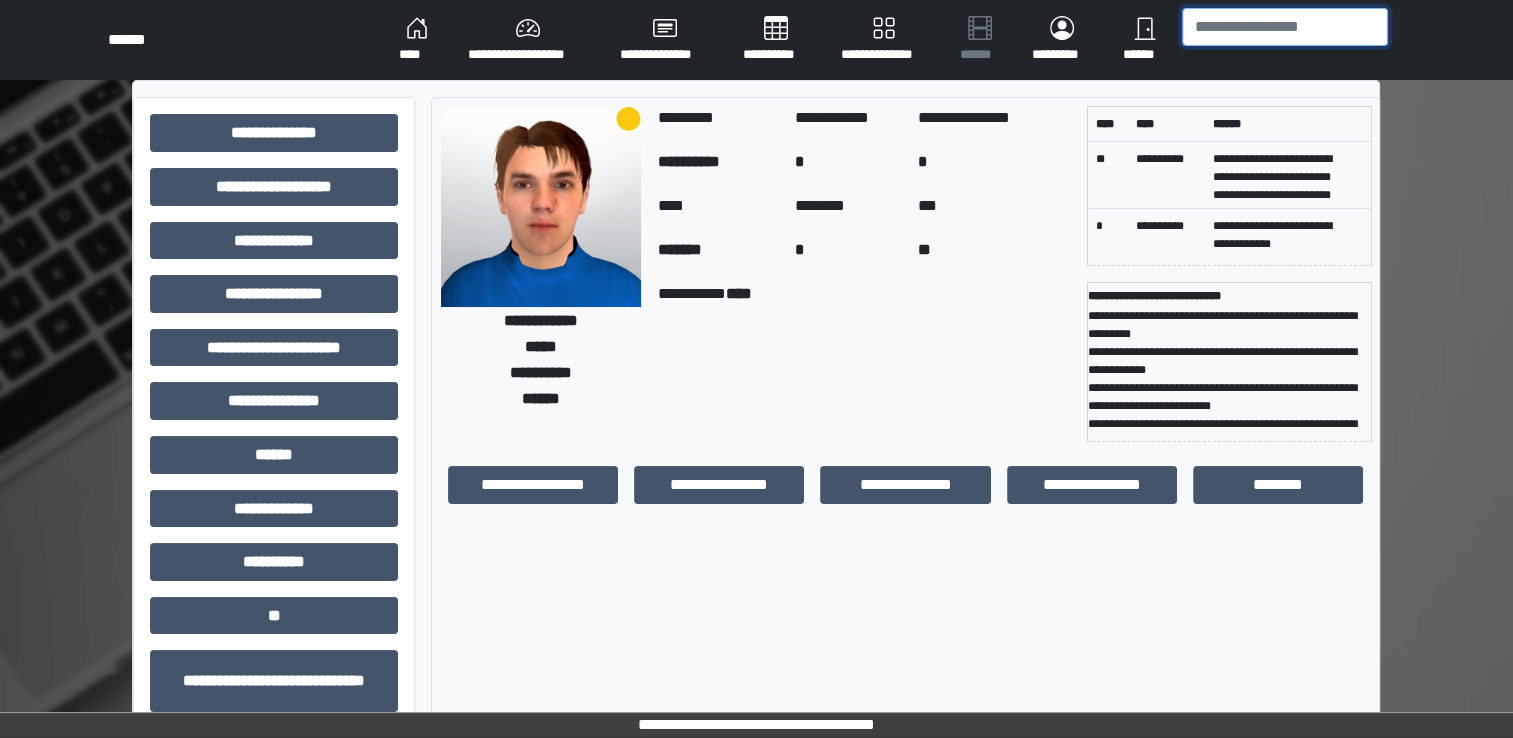 click at bounding box center [1285, 27] 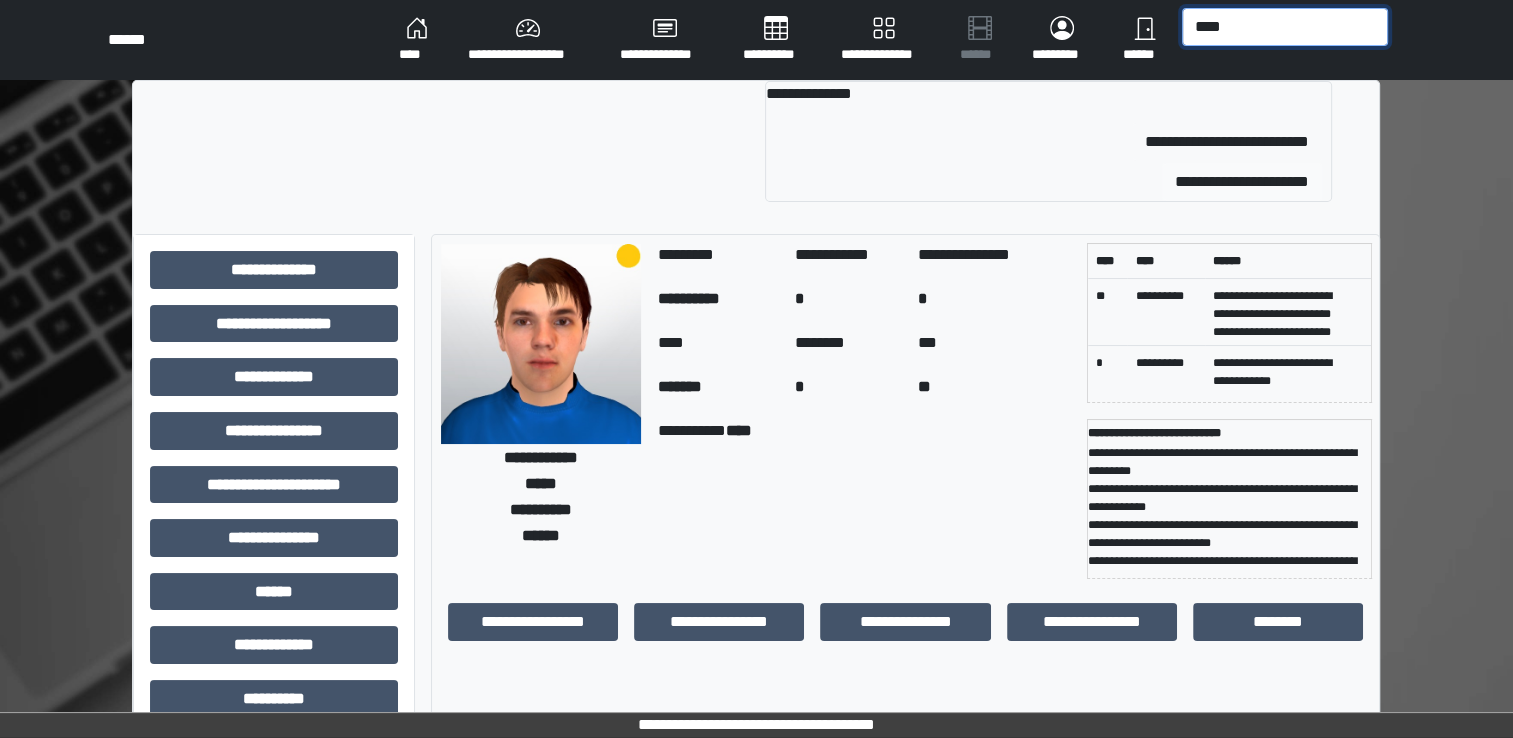 type on "****" 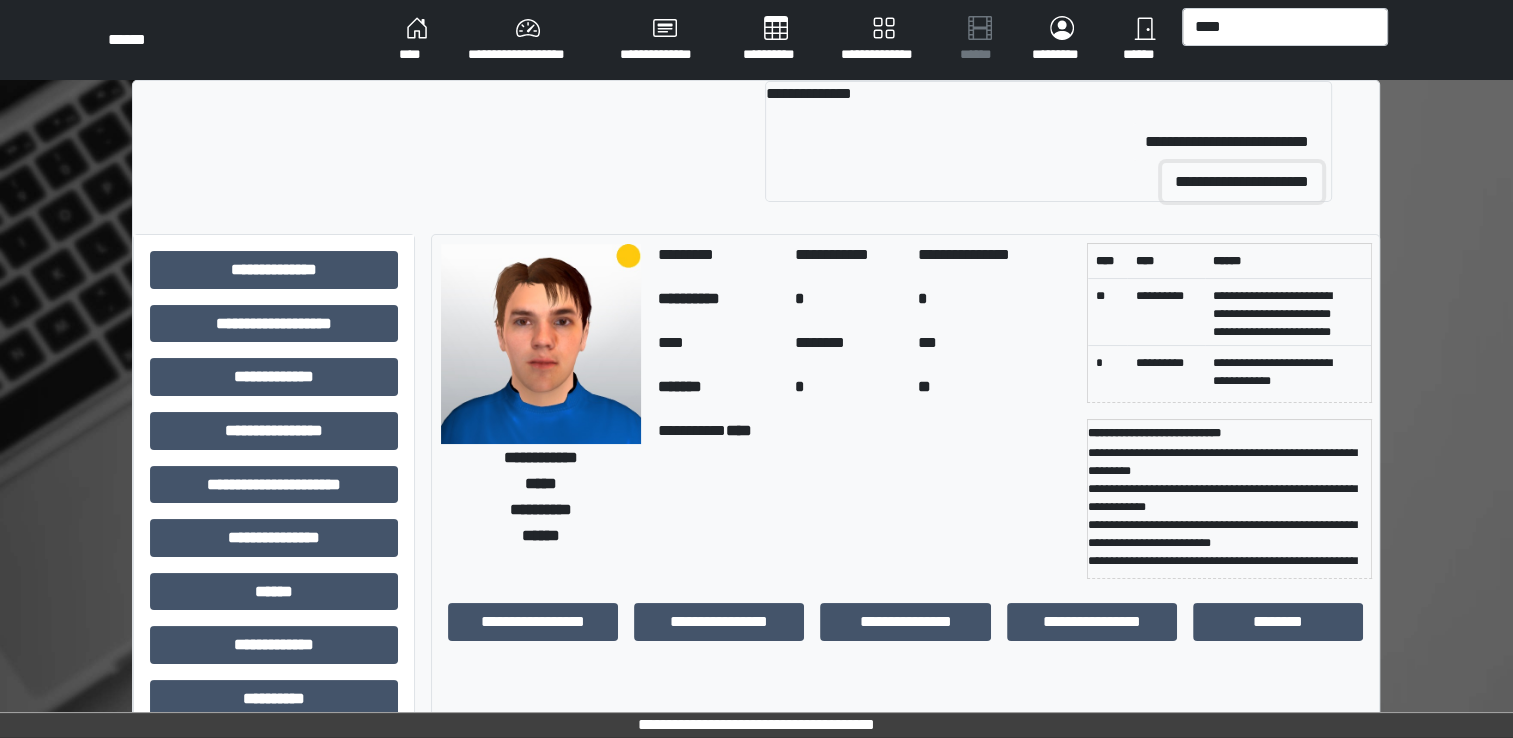 click on "**********" at bounding box center (1242, 182) 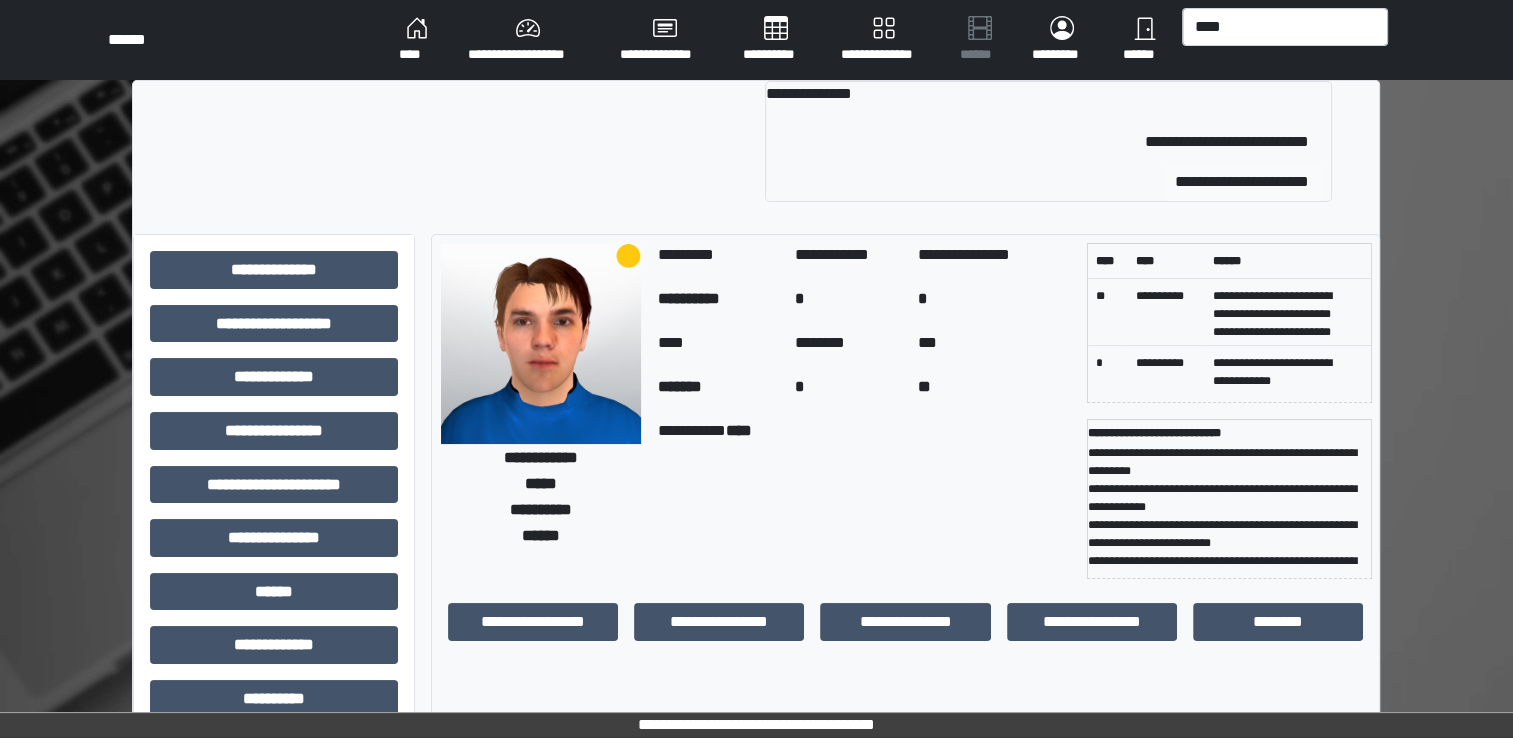 type 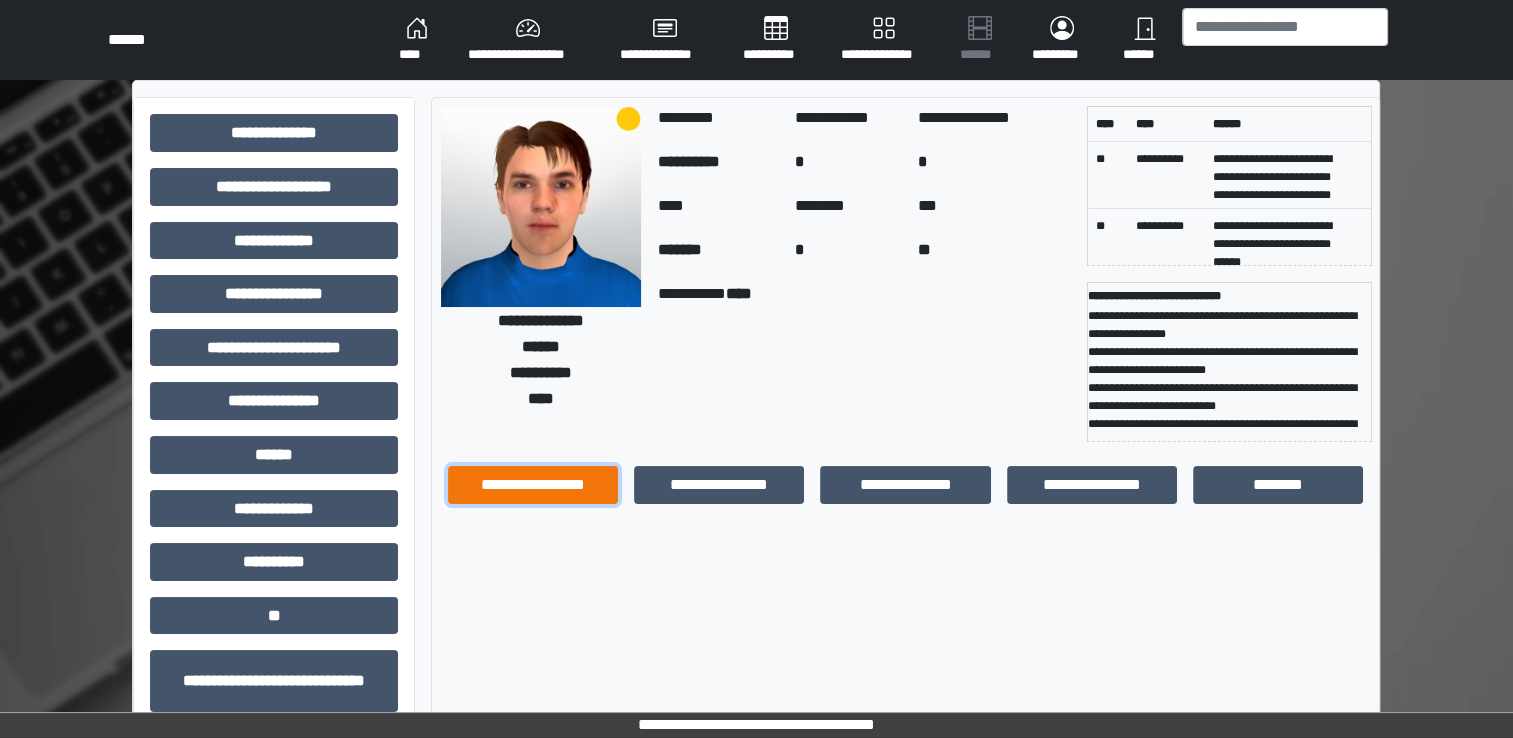 click on "**********" at bounding box center [533, 485] 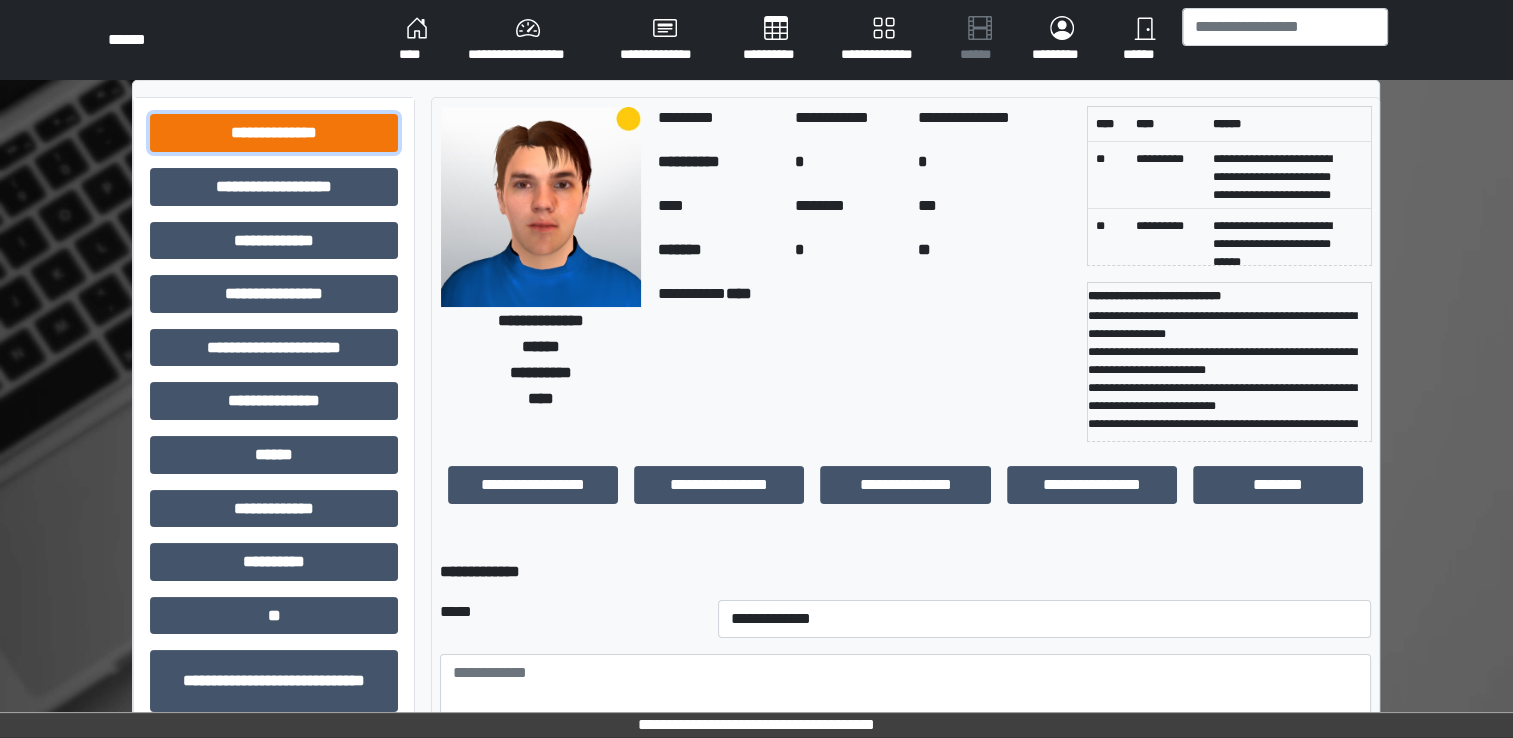 click on "**********" at bounding box center (274, 133) 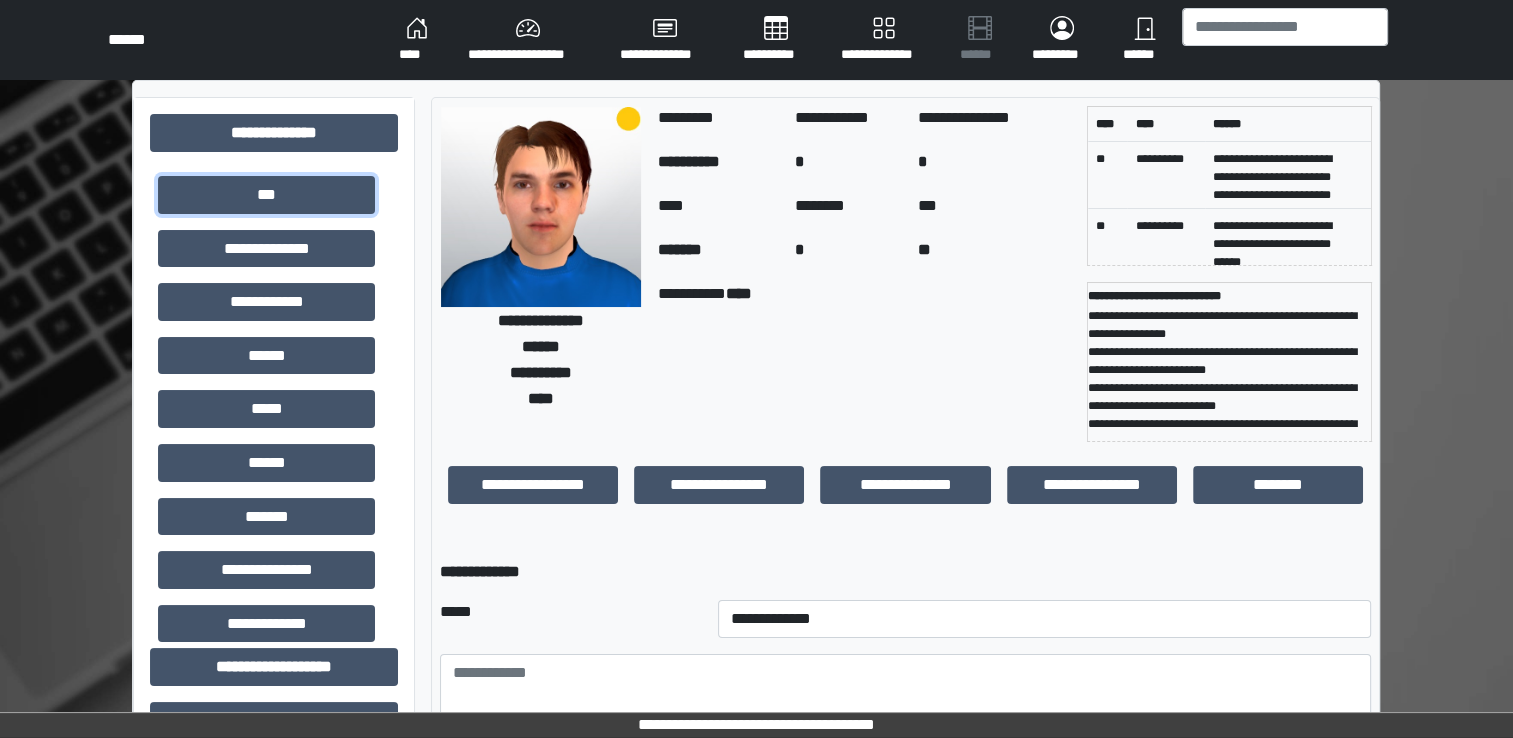 drag, startPoint x: 333, startPoint y: 196, endPoint x: 370, endPoint y: 218, distance: 43.046486 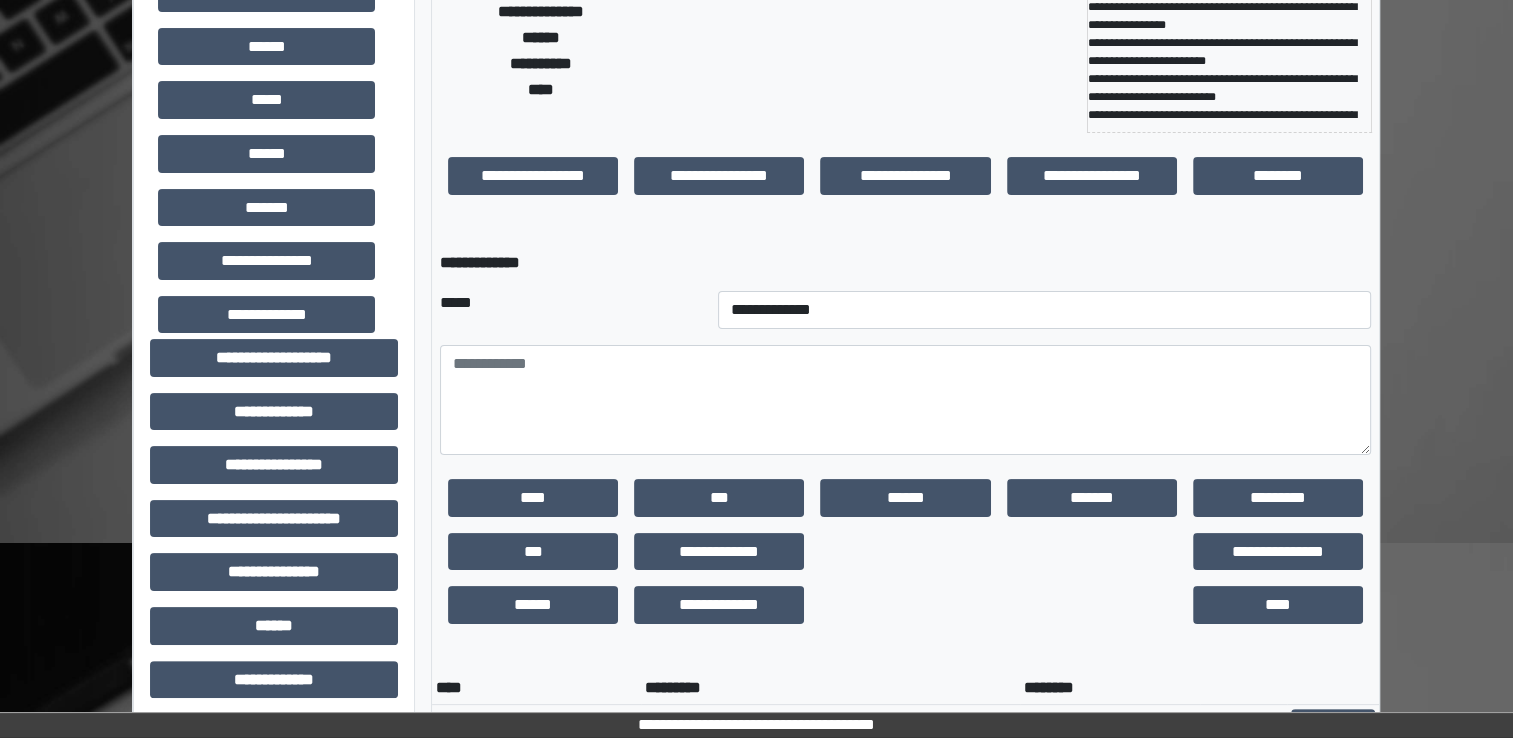 scroll, scrollTop: 300, scrollLeft: 0, axis: vertical 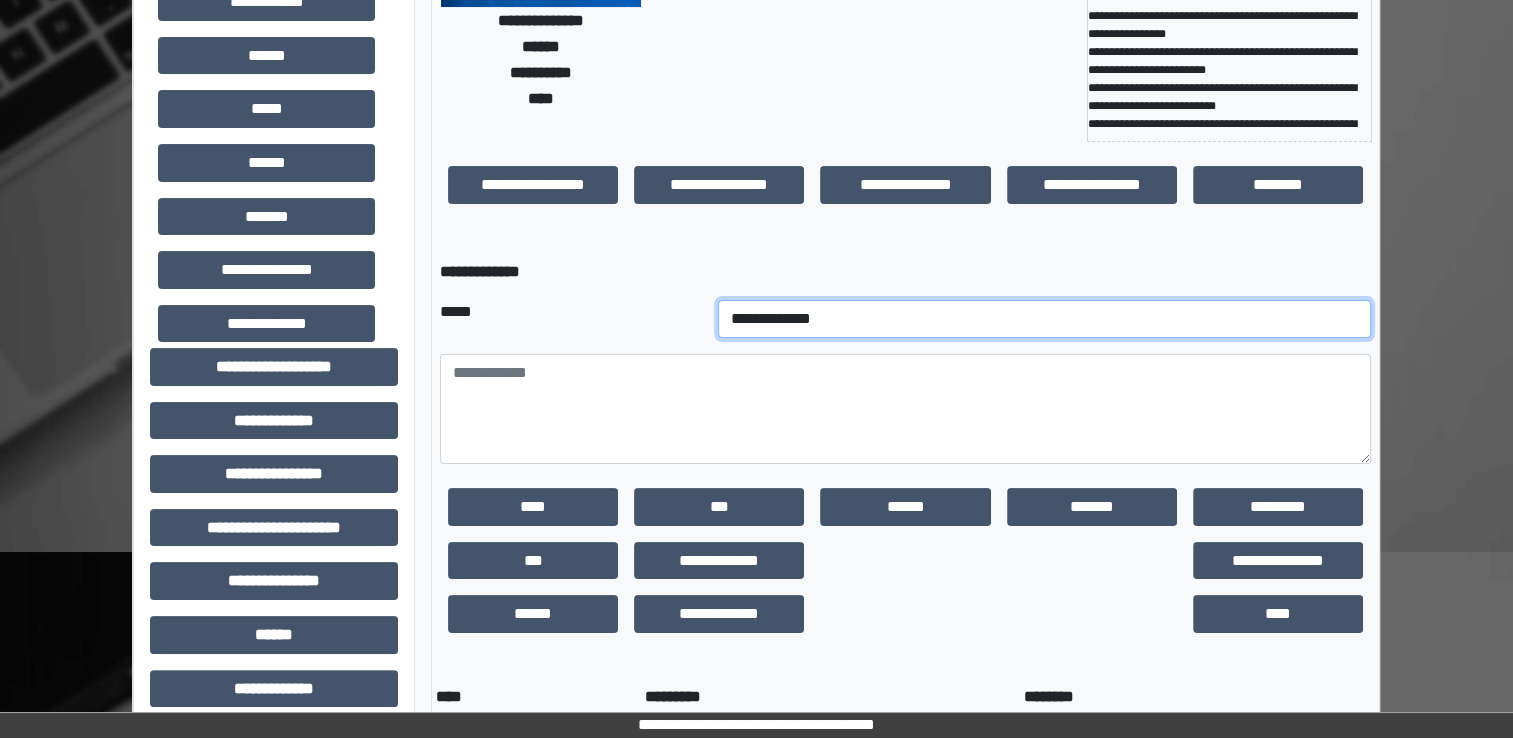 click on "**********" at bounding box center (1045, 319) 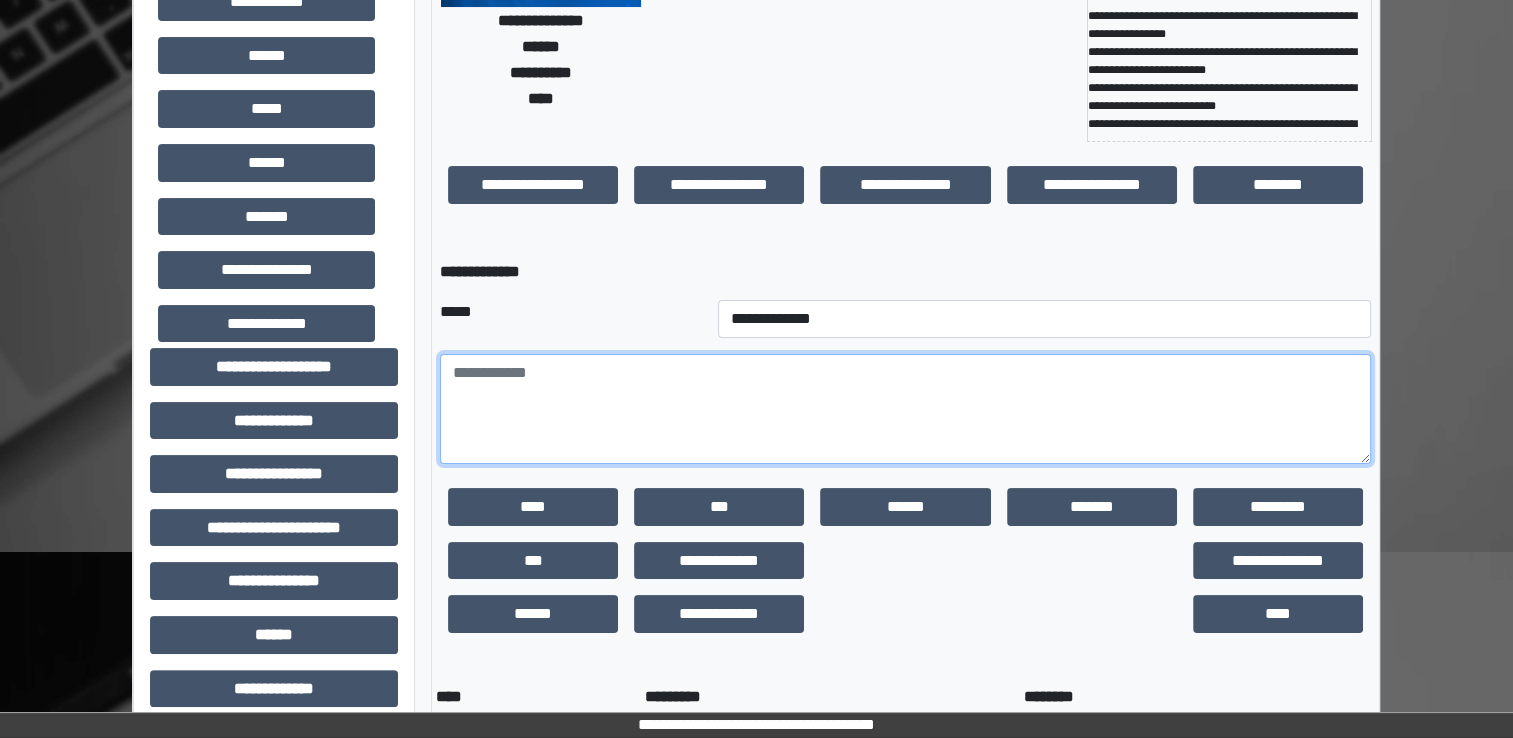 click at bounding box center (905, 409) 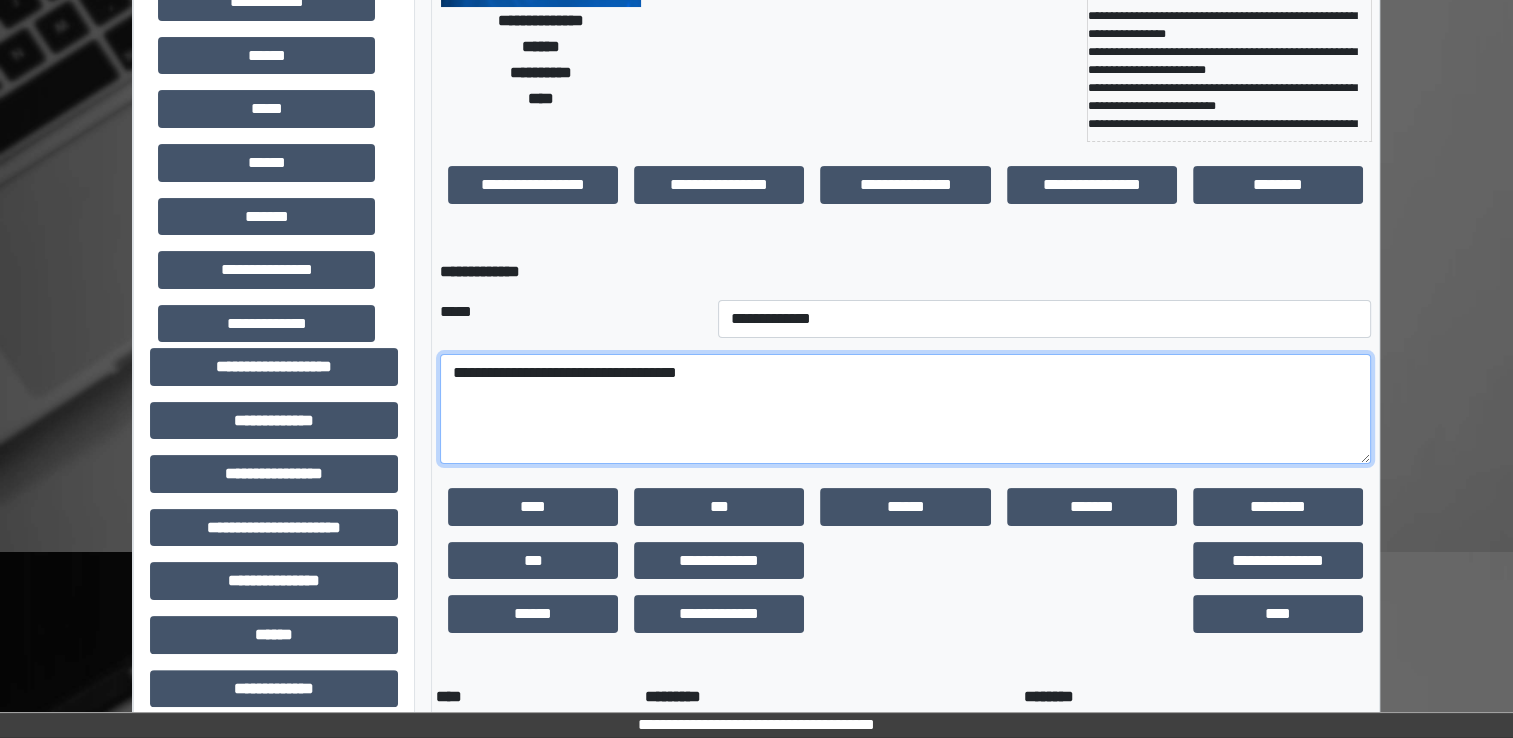 click on "**********" at bounding box center (905, 409) 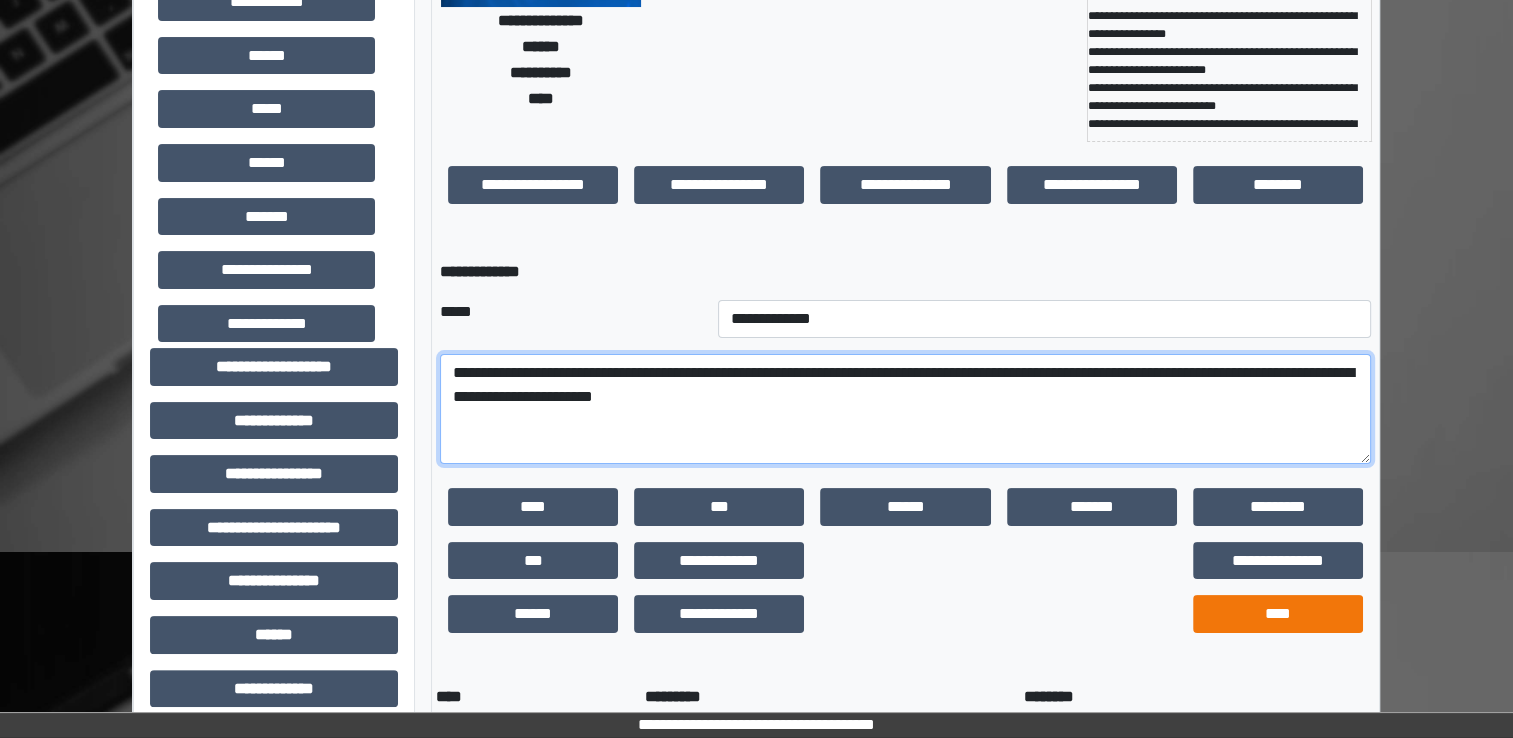 type on "**********" 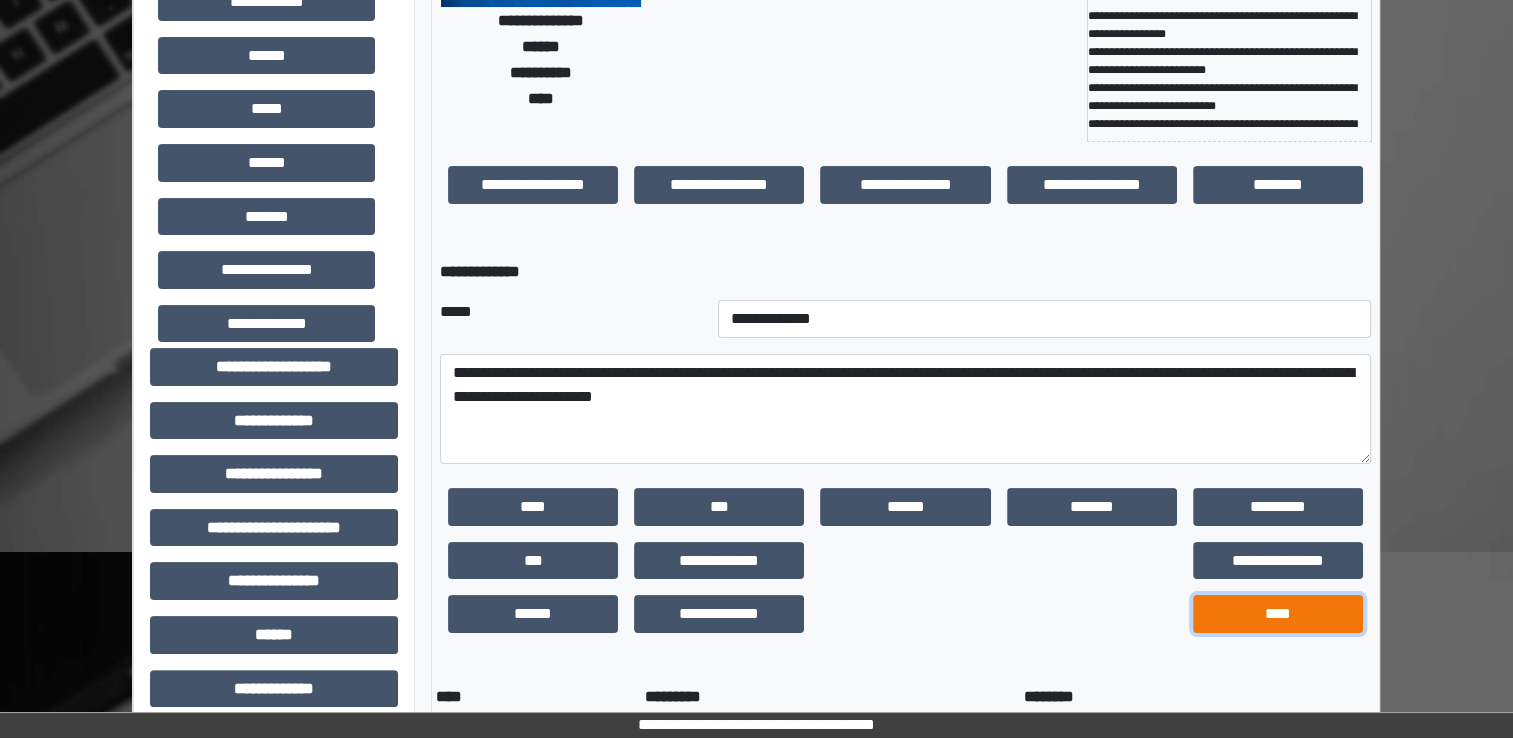 click on "****" at bounding box center [1278, 614] 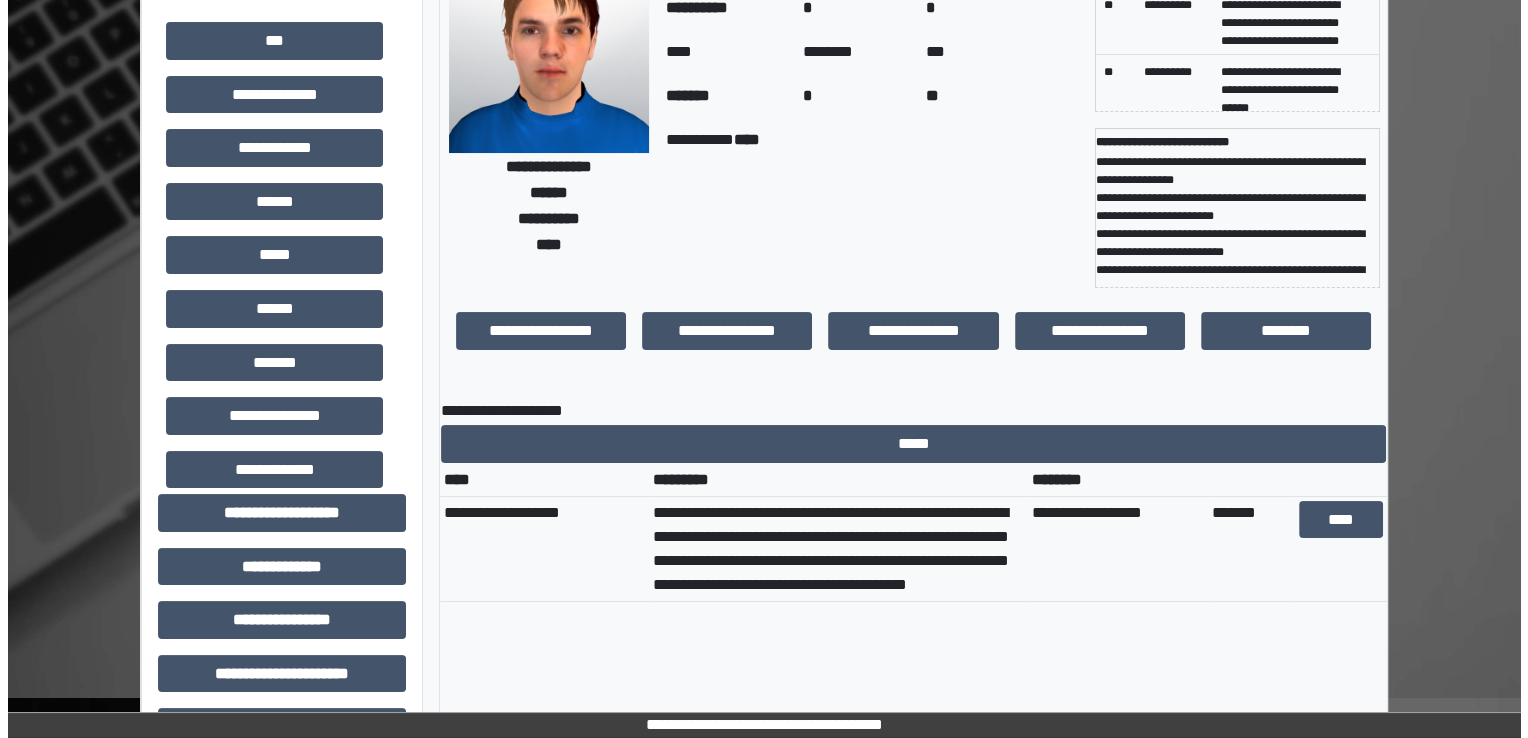 scroll, scrollTop: 0, scrollLeft: 0, axis: both 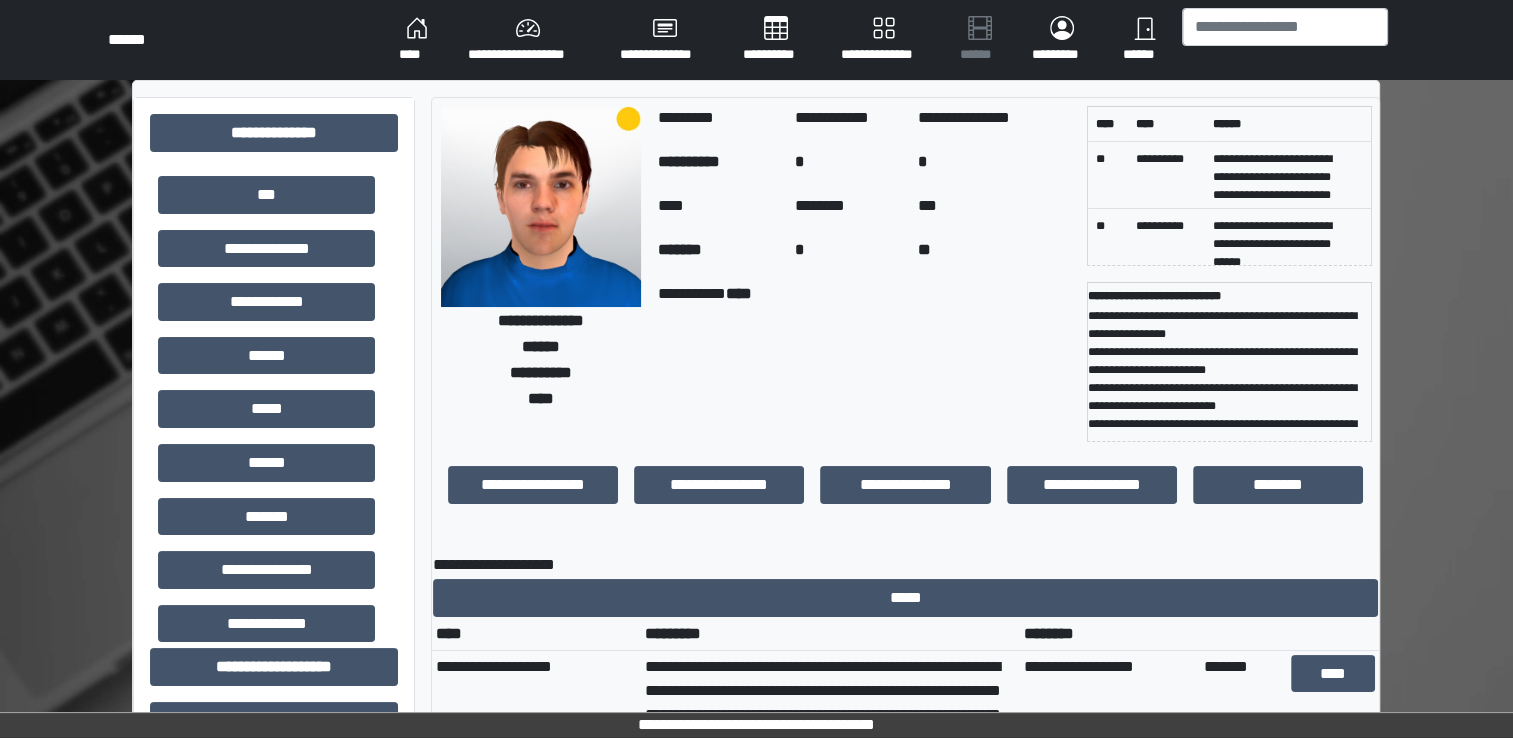 click on "****" at bounding box center [417, 40] 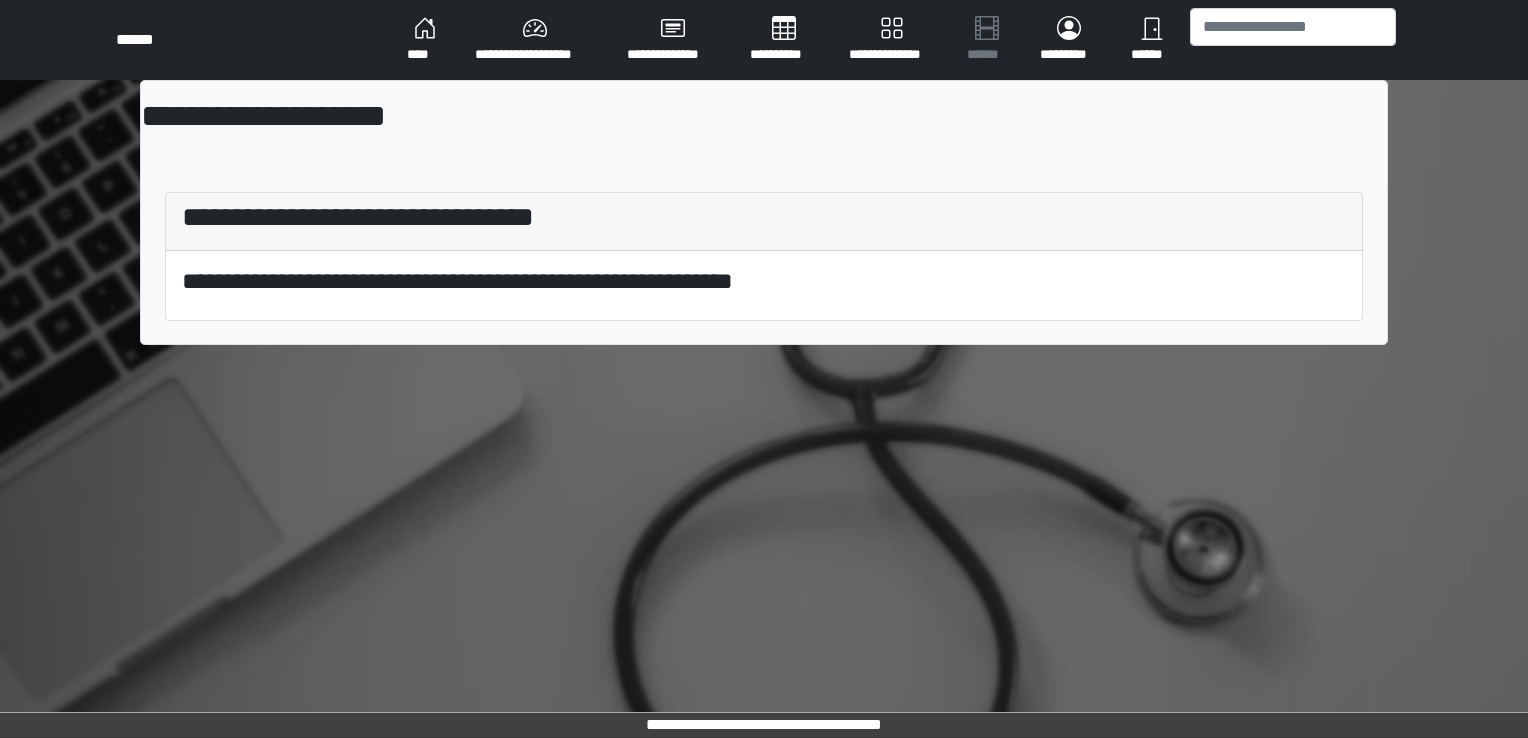 click on "*********" at bounding box center [1069, 40] 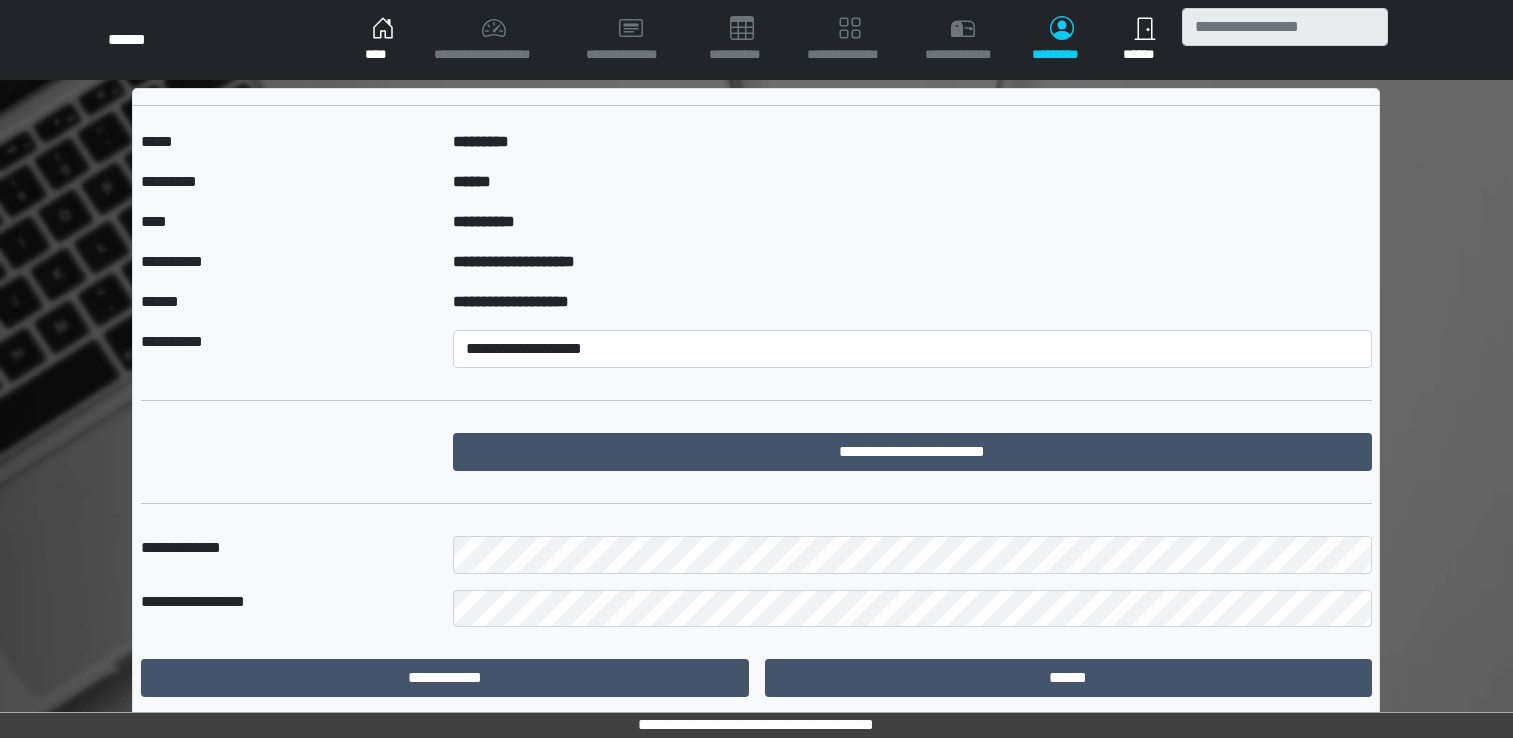 scroll, scrollTop: 0, scrollLeft: 0, axis: both 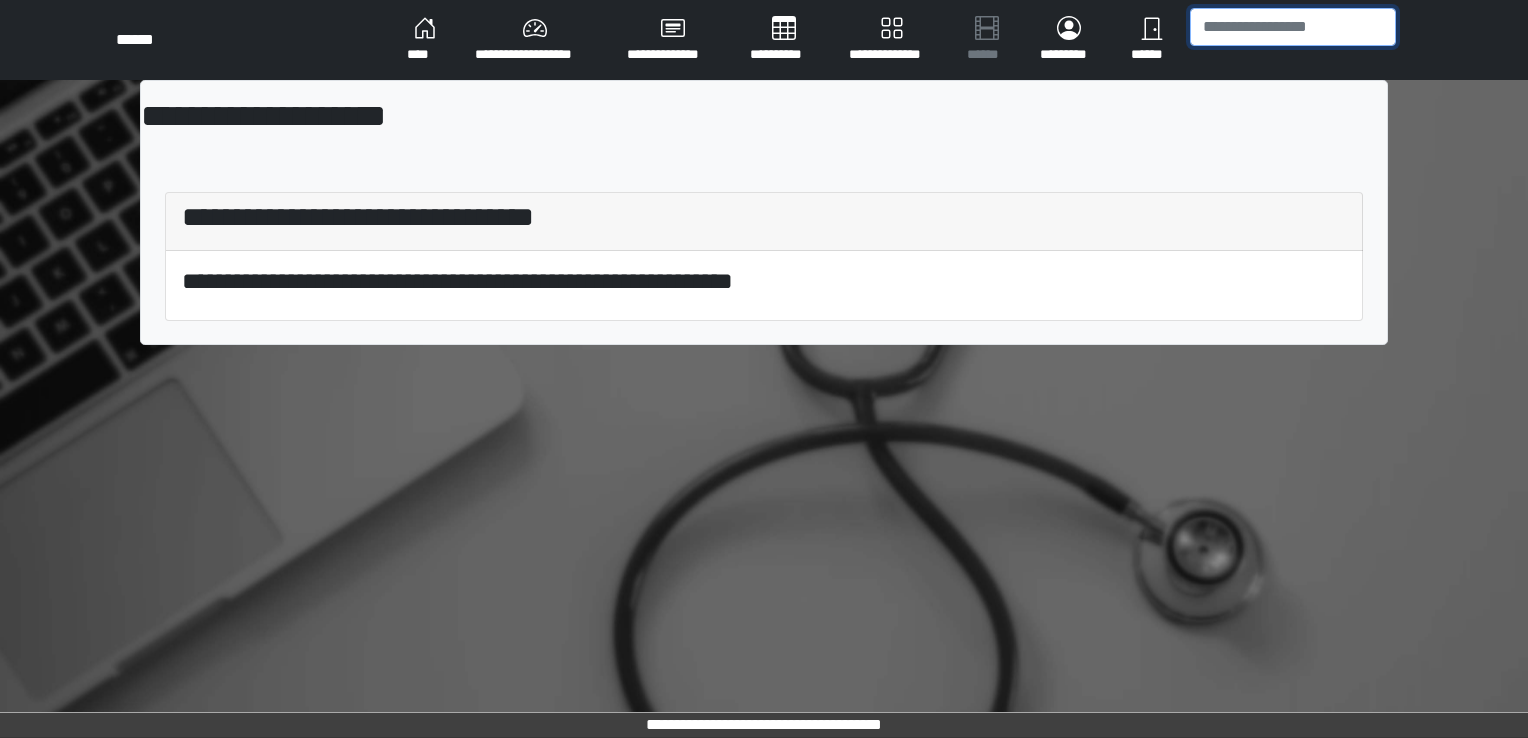 click at bounding box center (1293, 27) 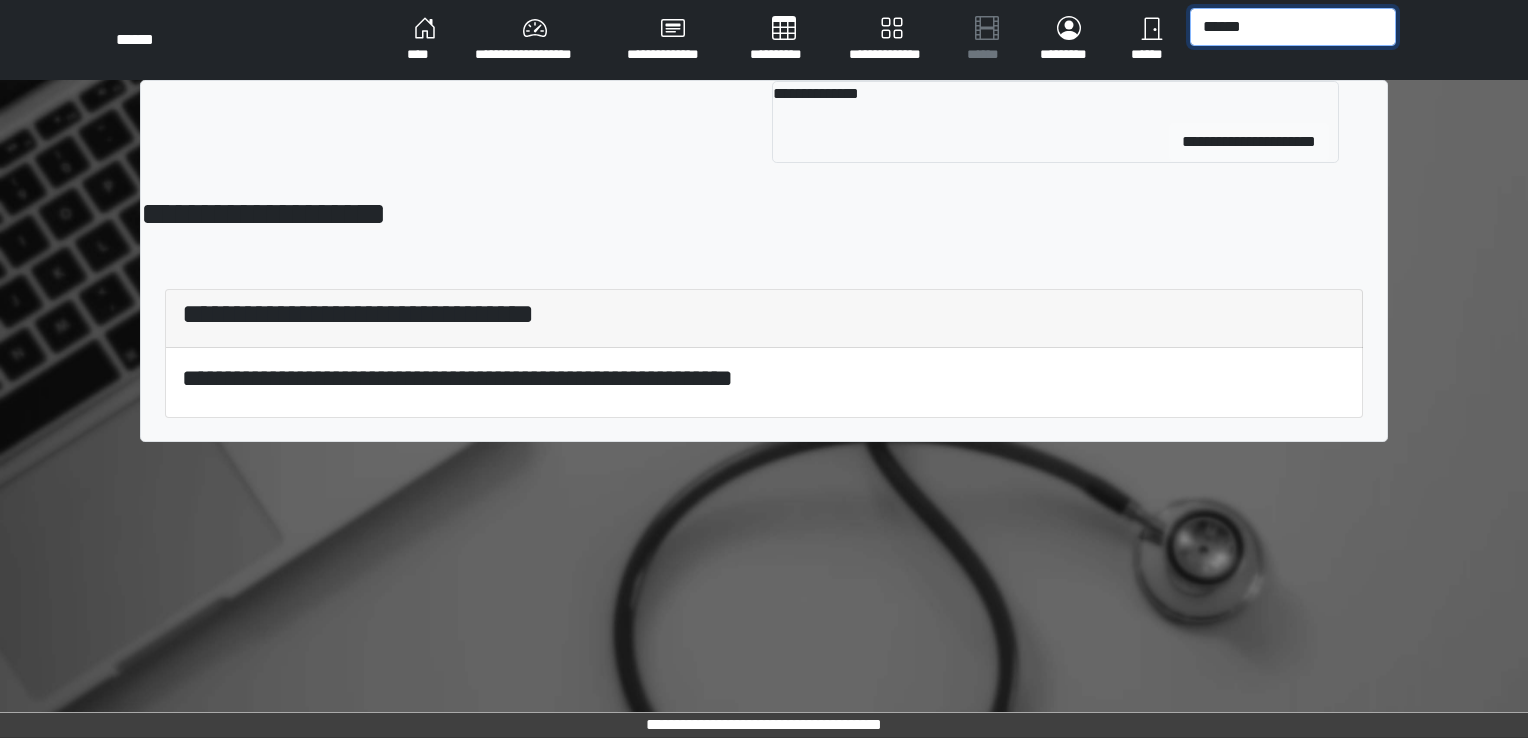 type on "******" 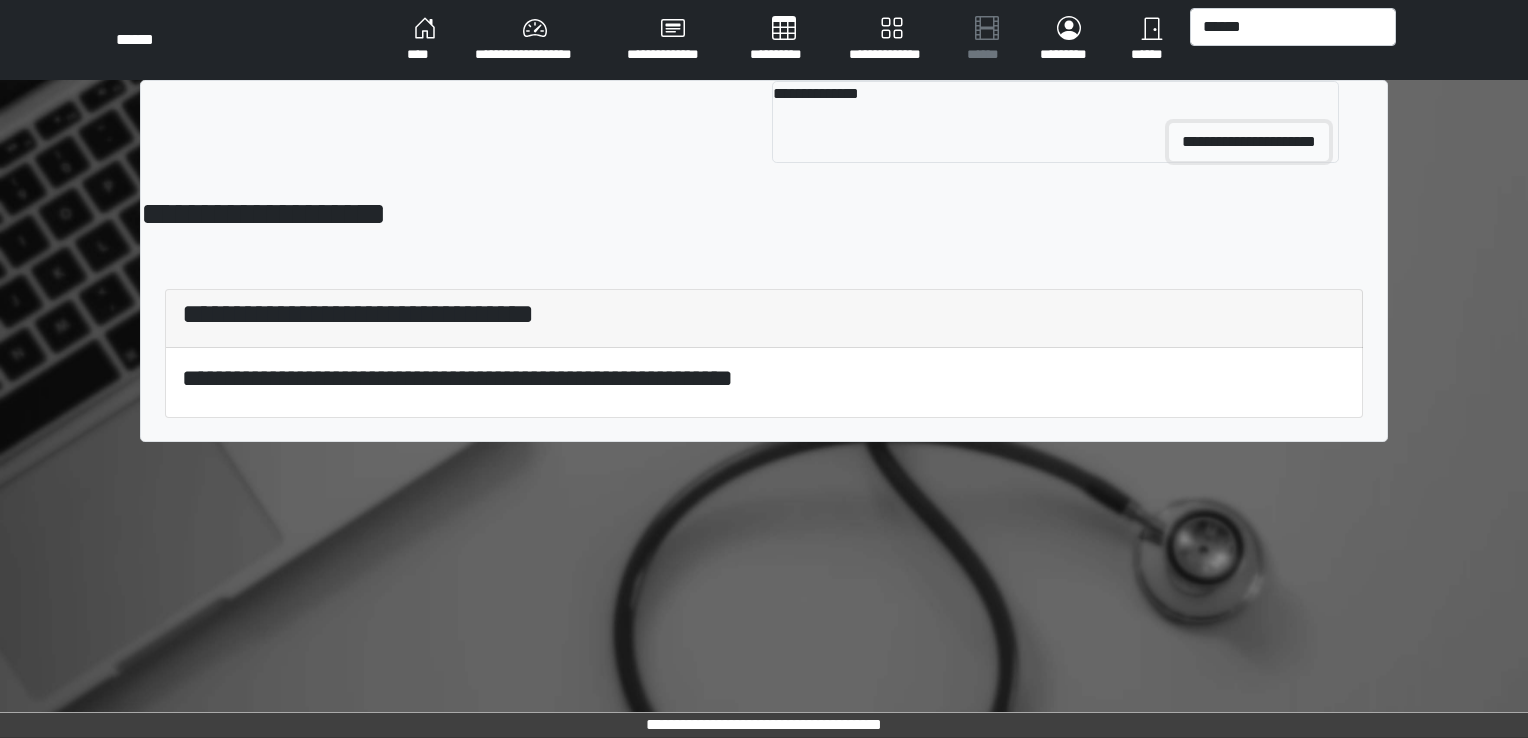 click on "**********" at bounding box center [1249, 142] 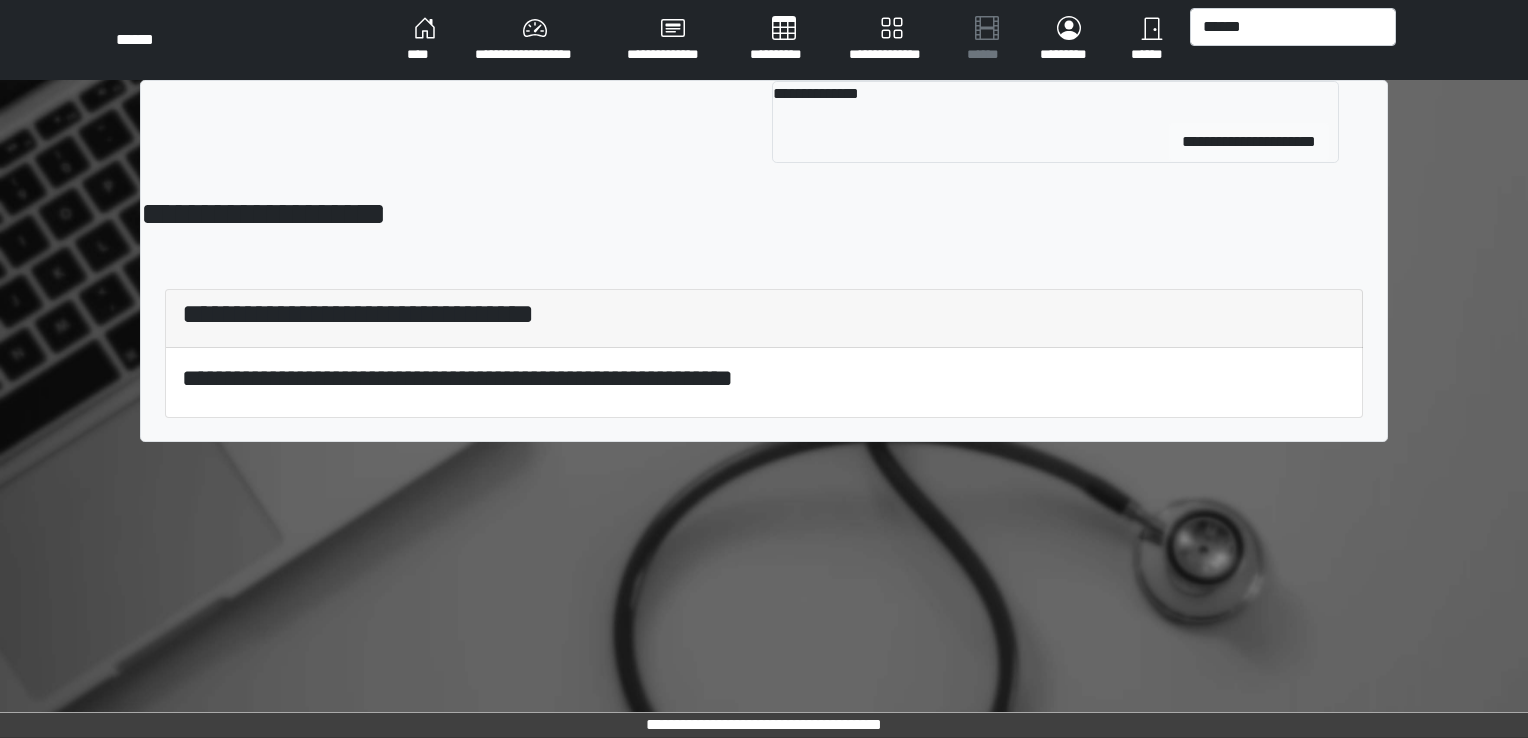type 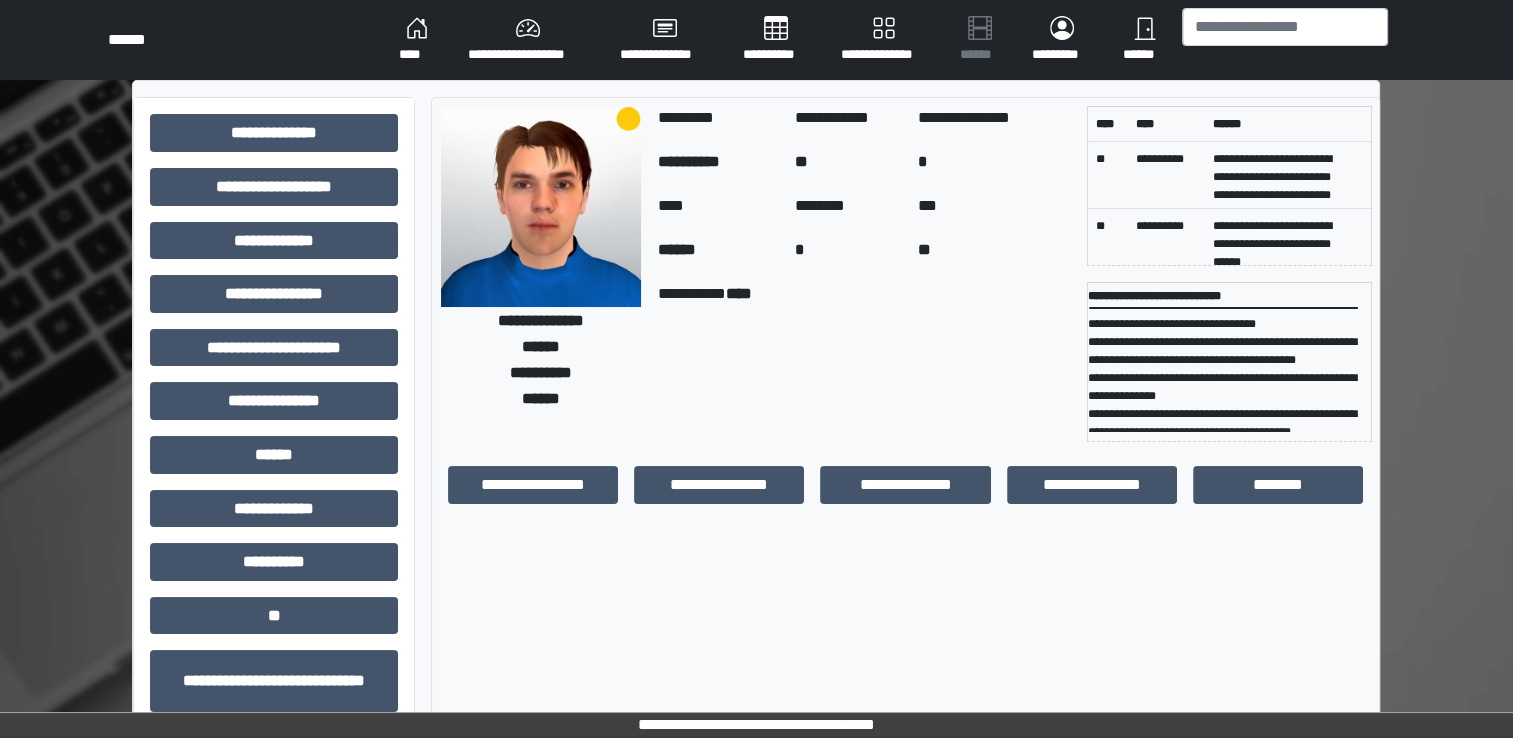 scroll, scrollTop: 91, scrollLeft: 0, axis: vertical 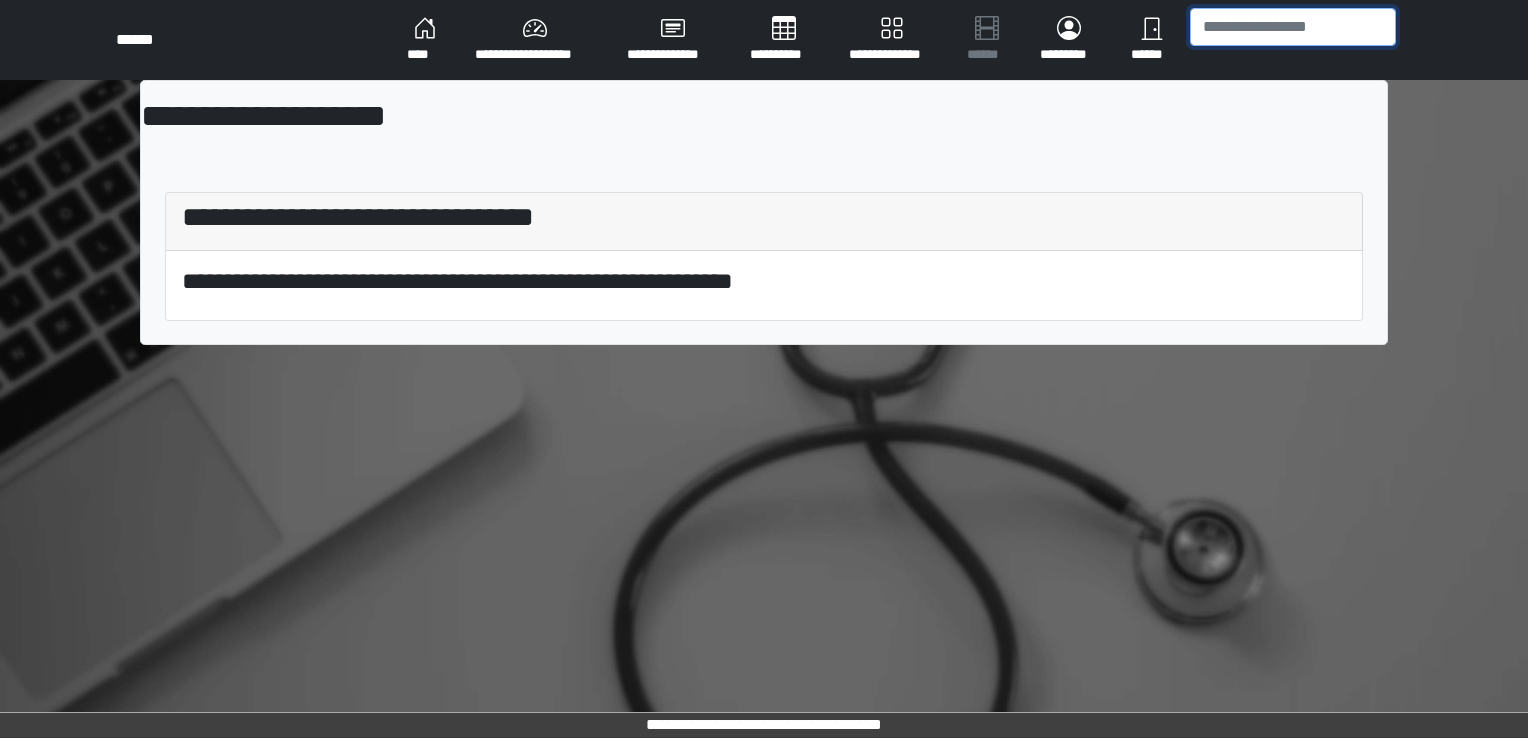 click at bounding box center (1293, 27) 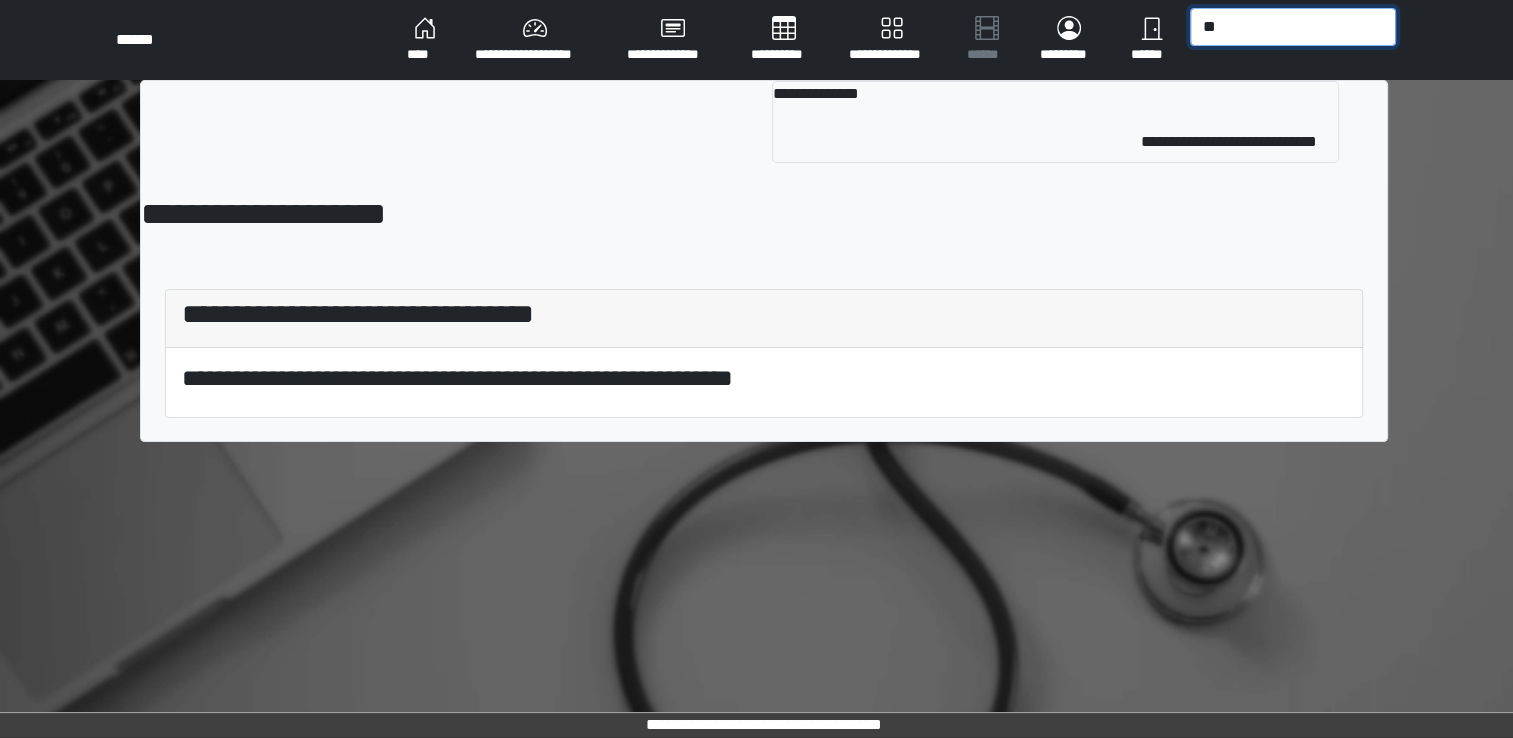 type on "*" 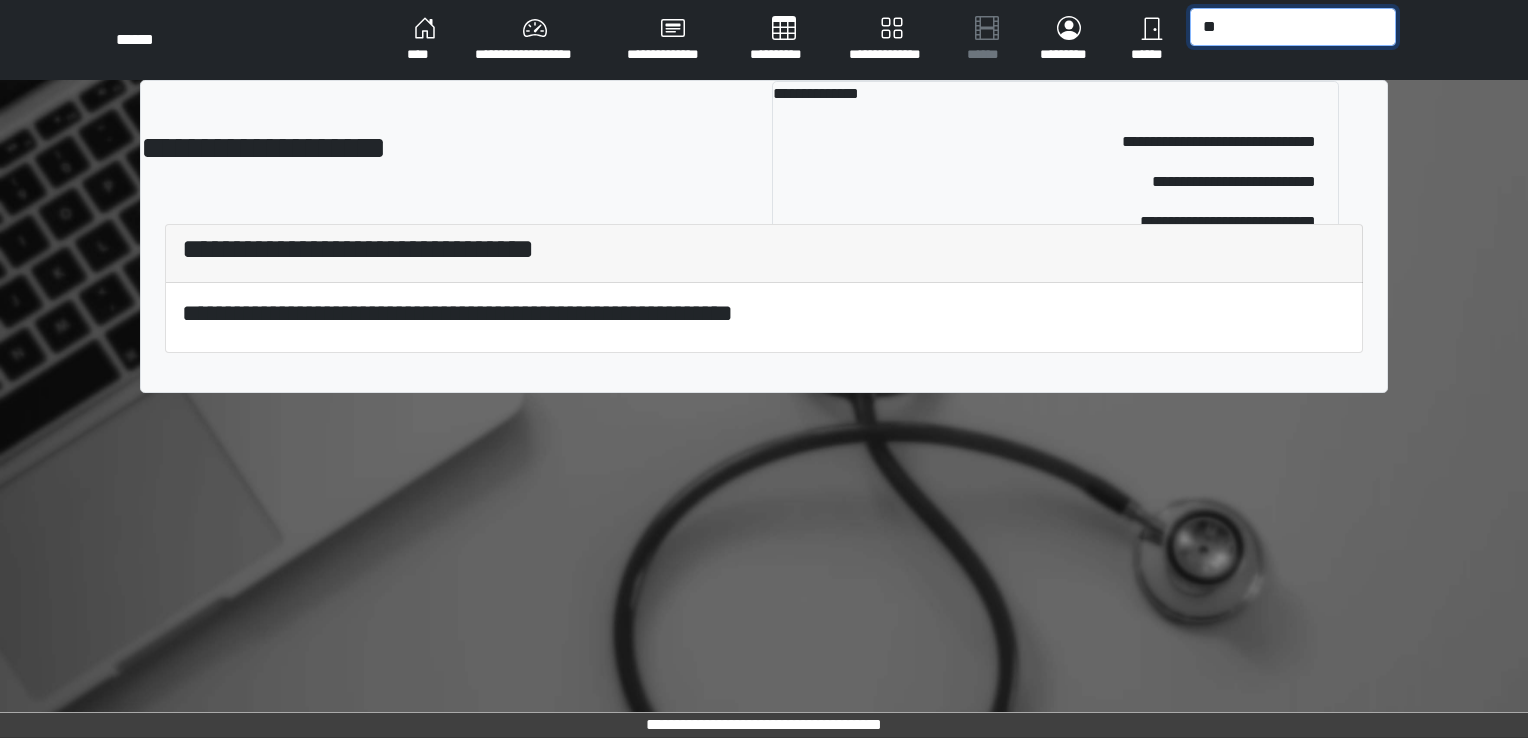 type on "*" 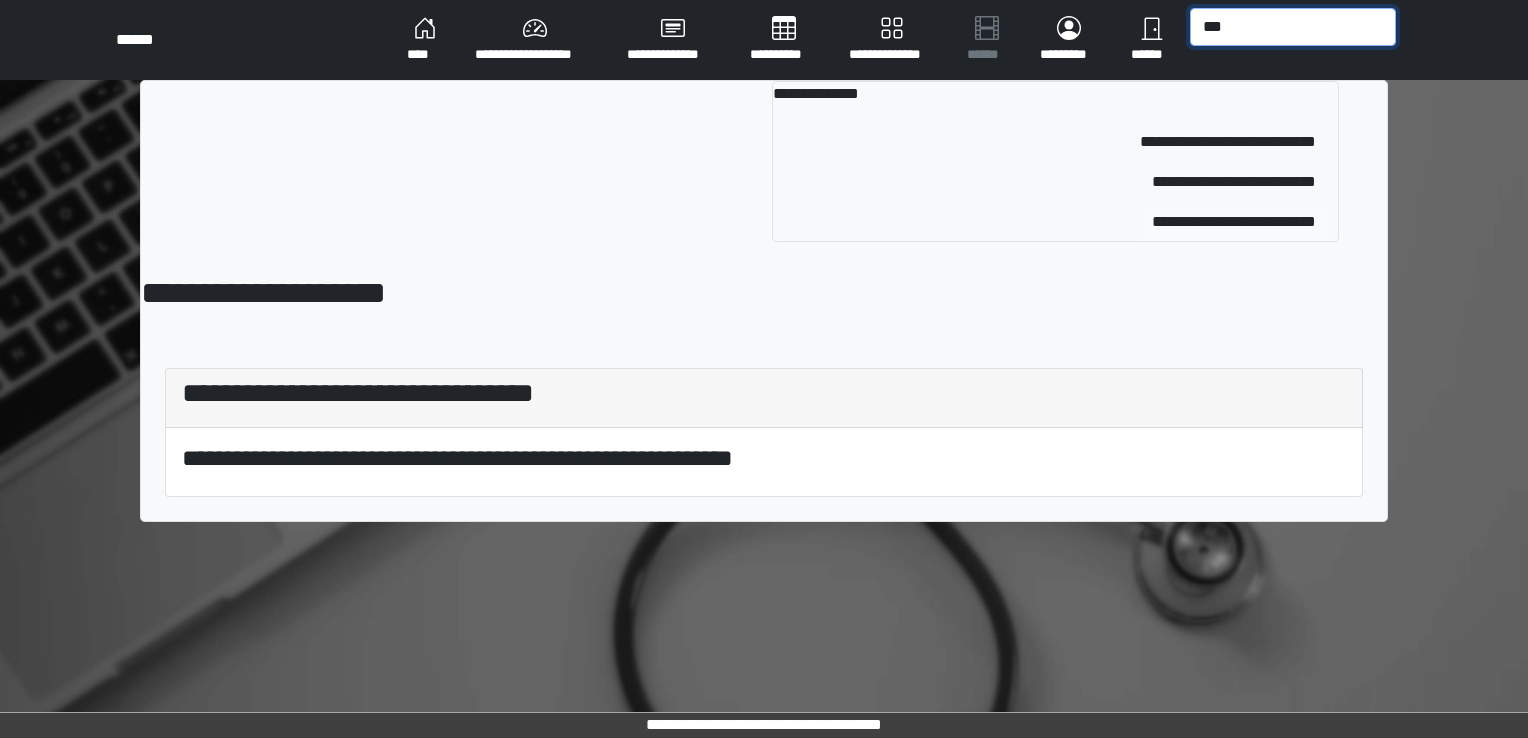 type on "***" 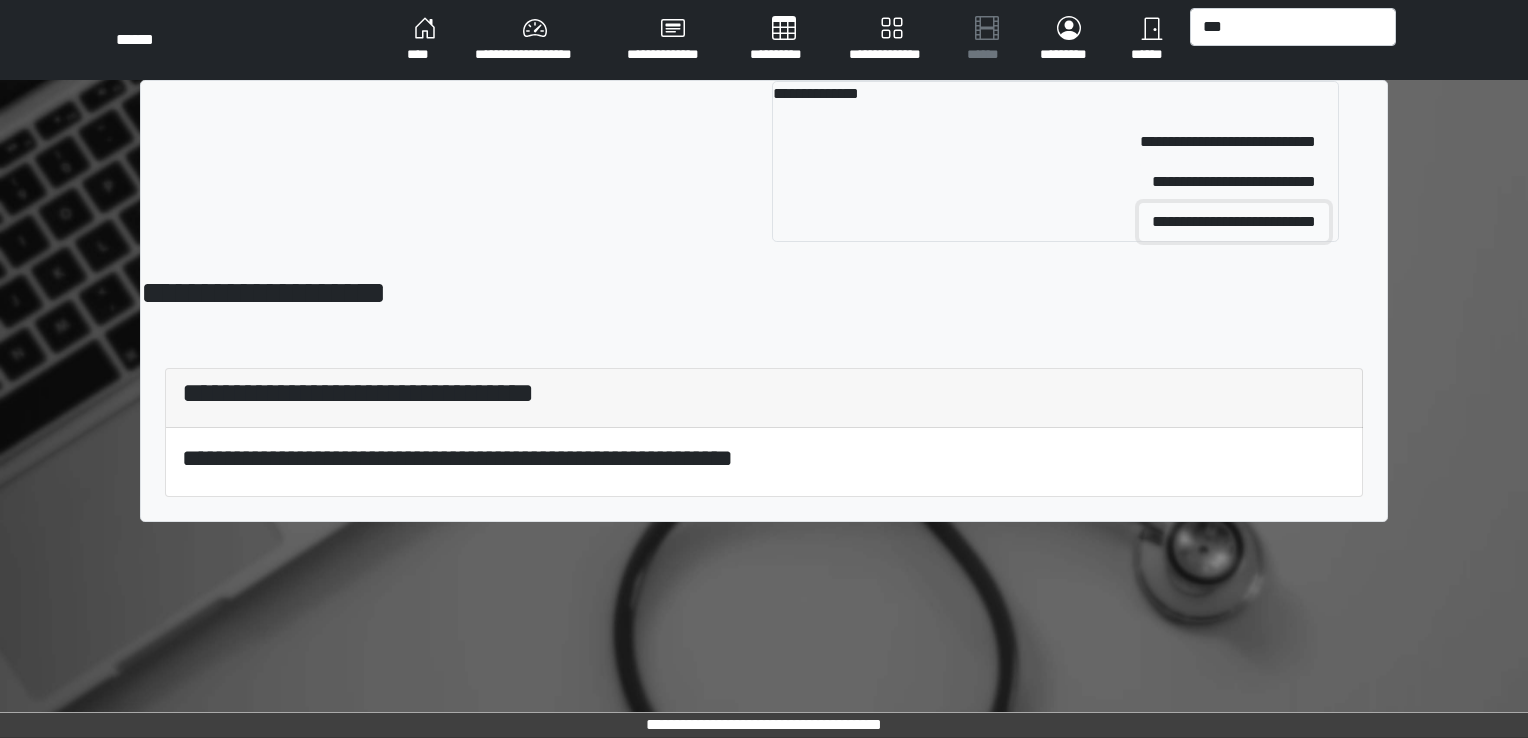 click on "**********" at bounding box center (1234, 222) 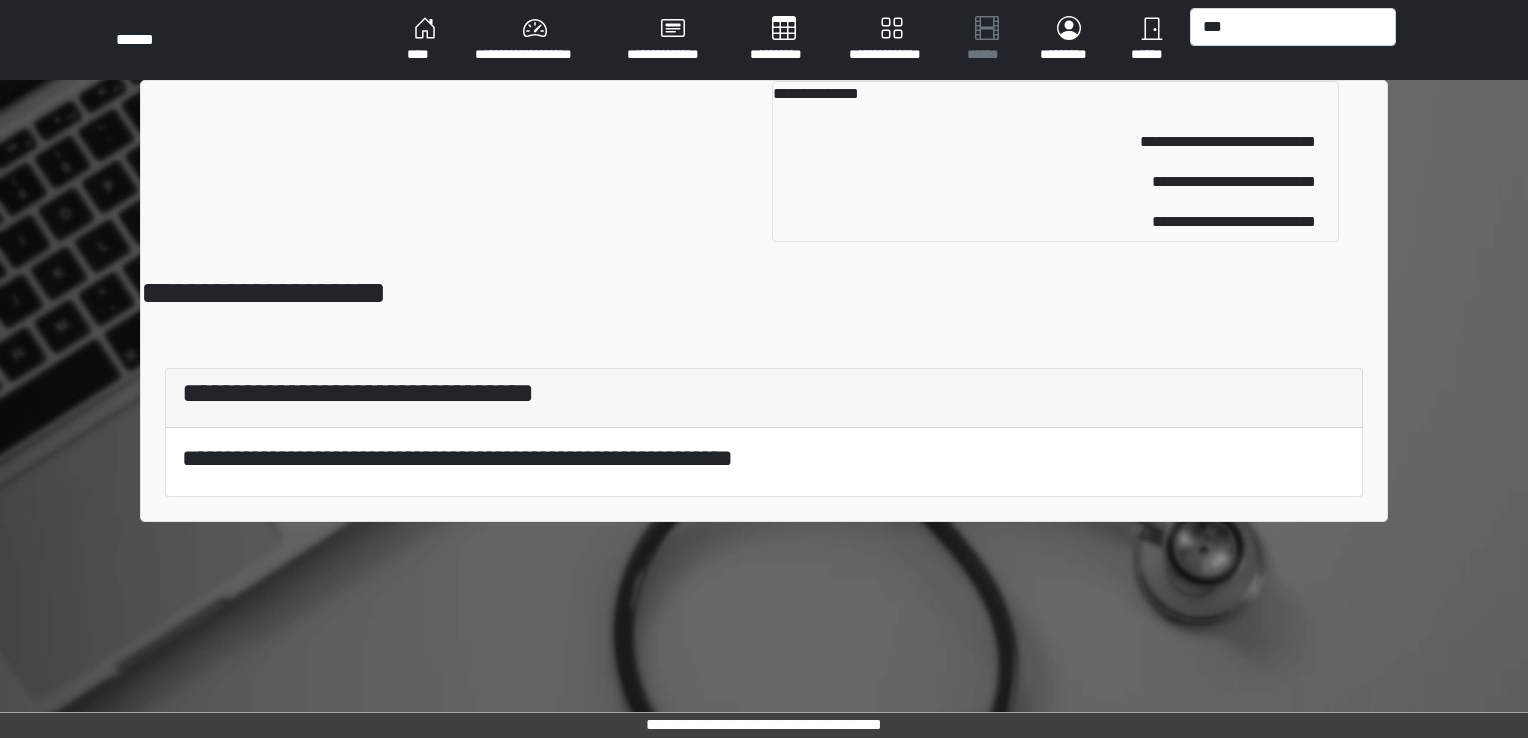 type 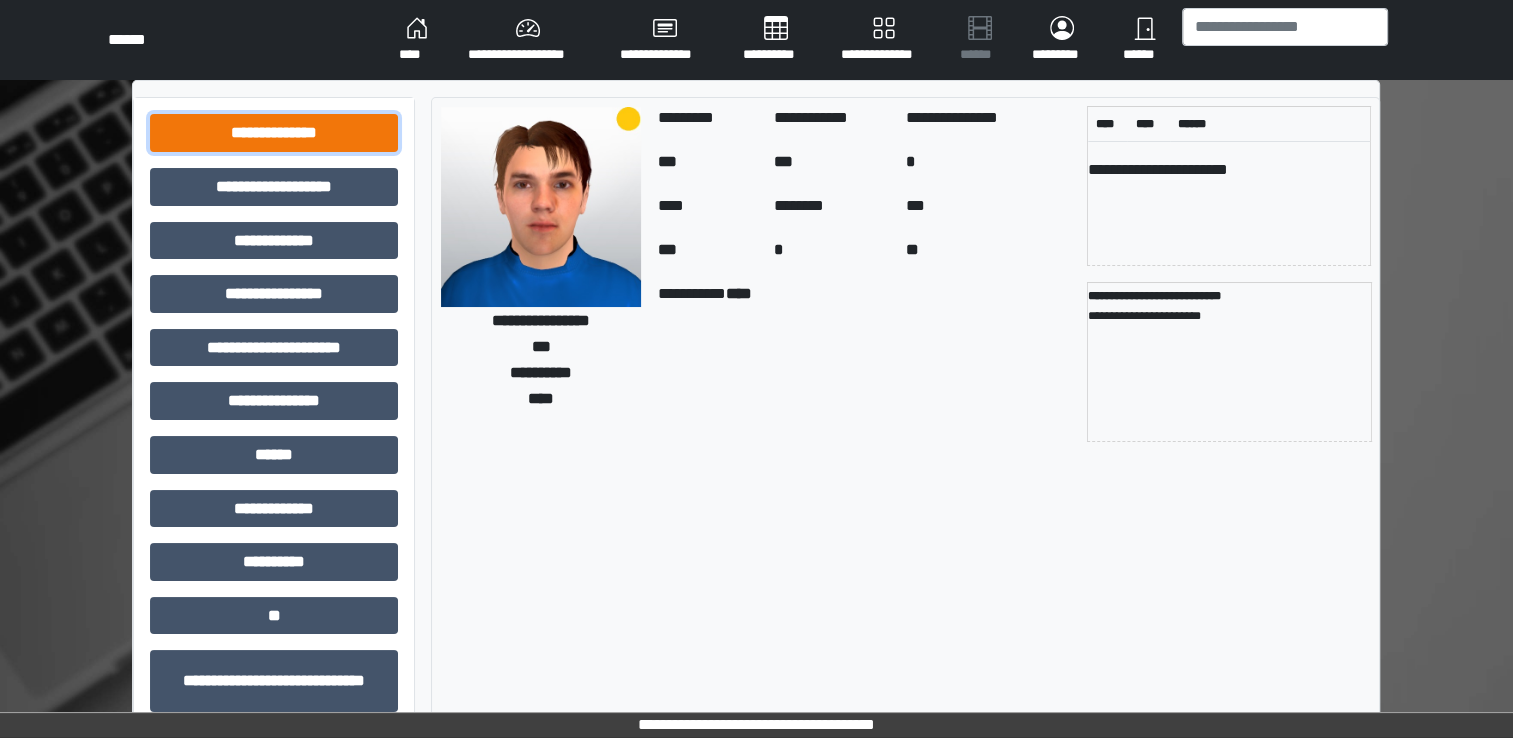 click on "**********" at bounding box center (274, 133) 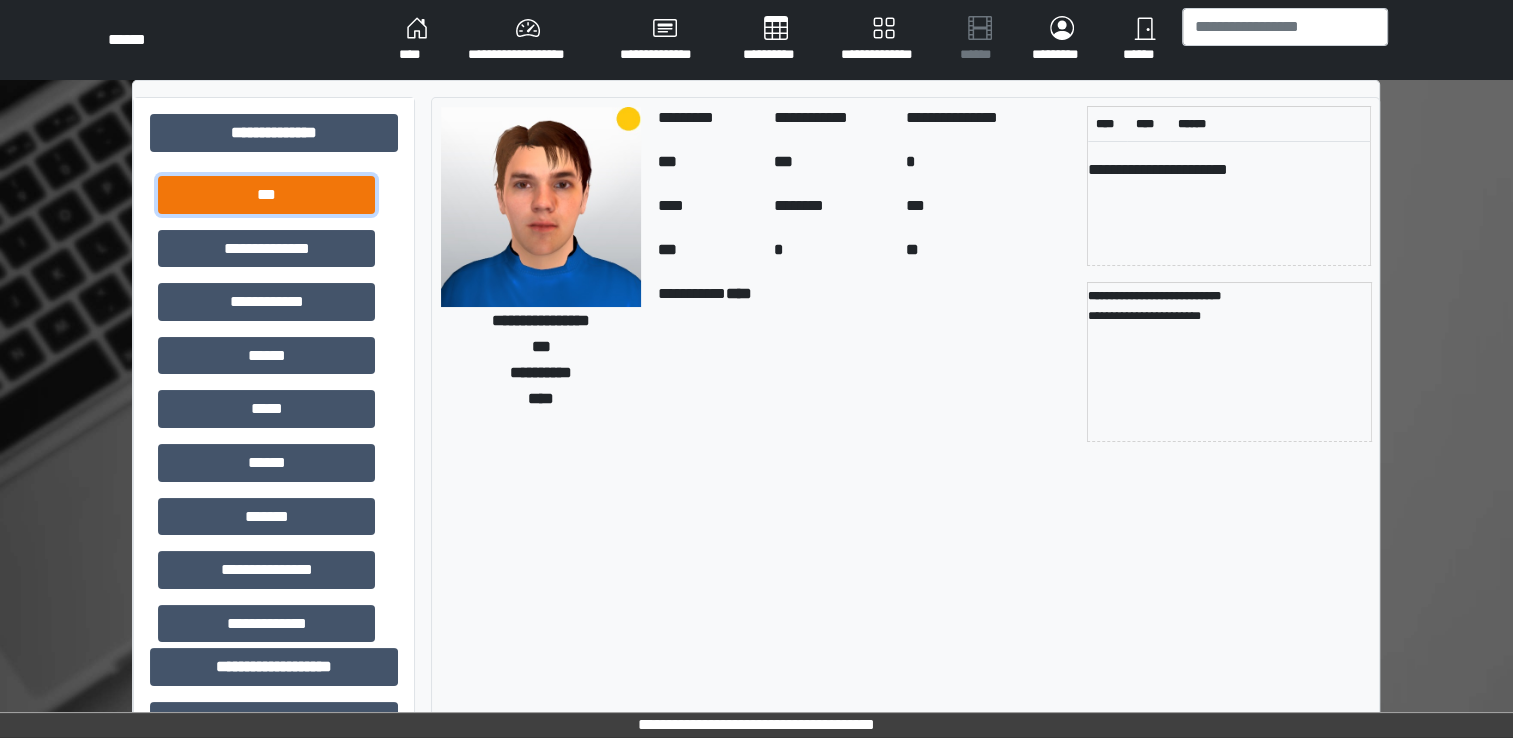 click on "***" at bounding box center [266, 195] 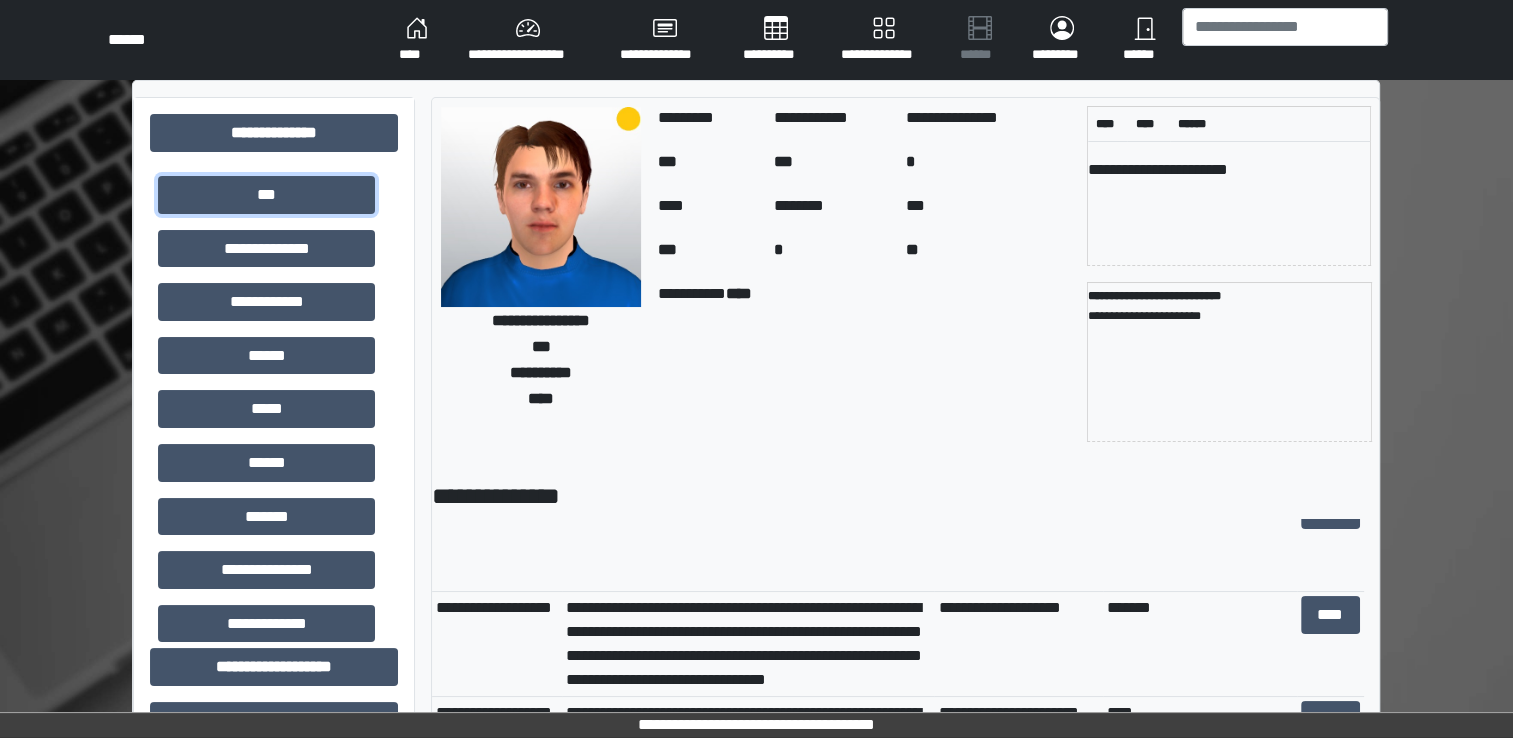 scroll, scrollTop: 100, scrollLeft: 0, axis: vertical 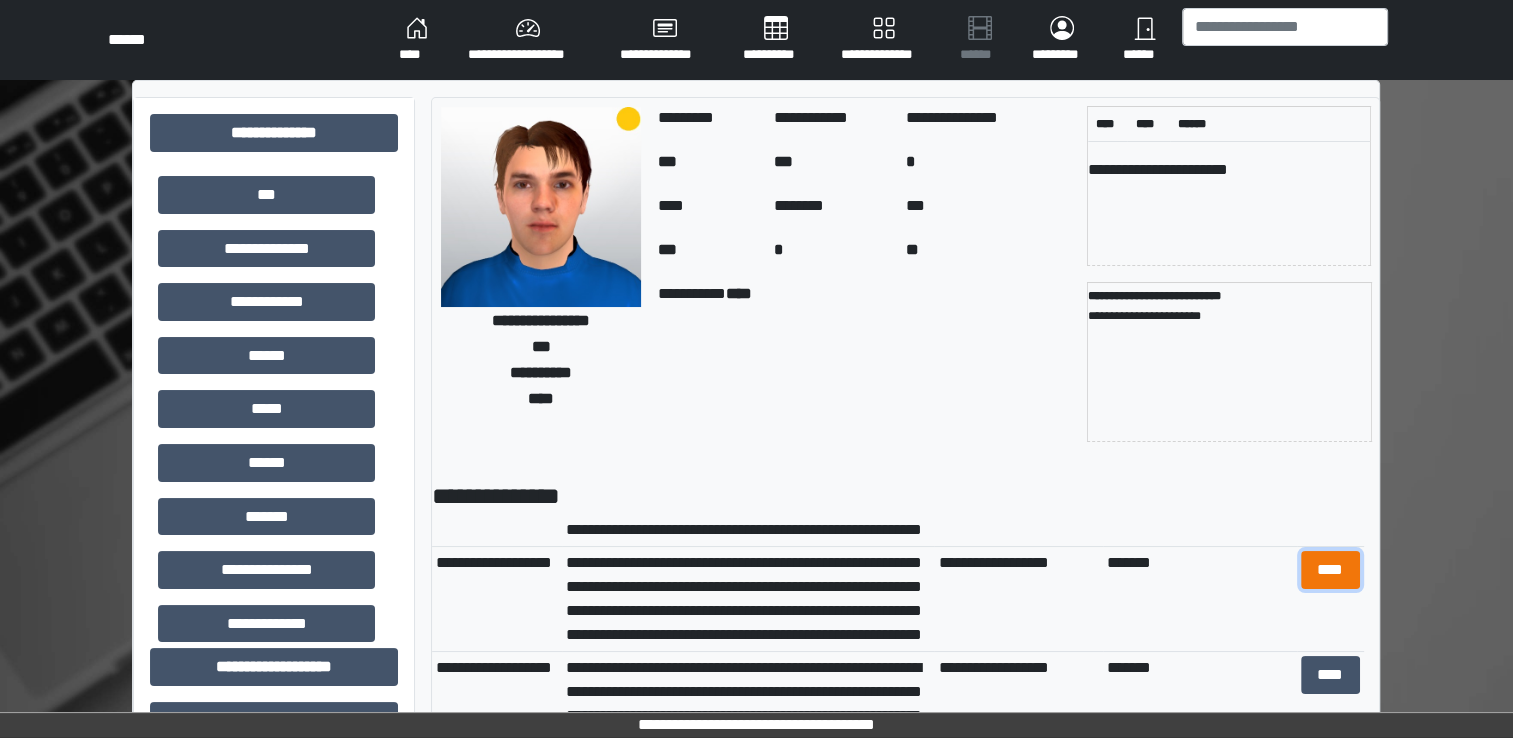 click on "****" at bounding box center [1330, 570] 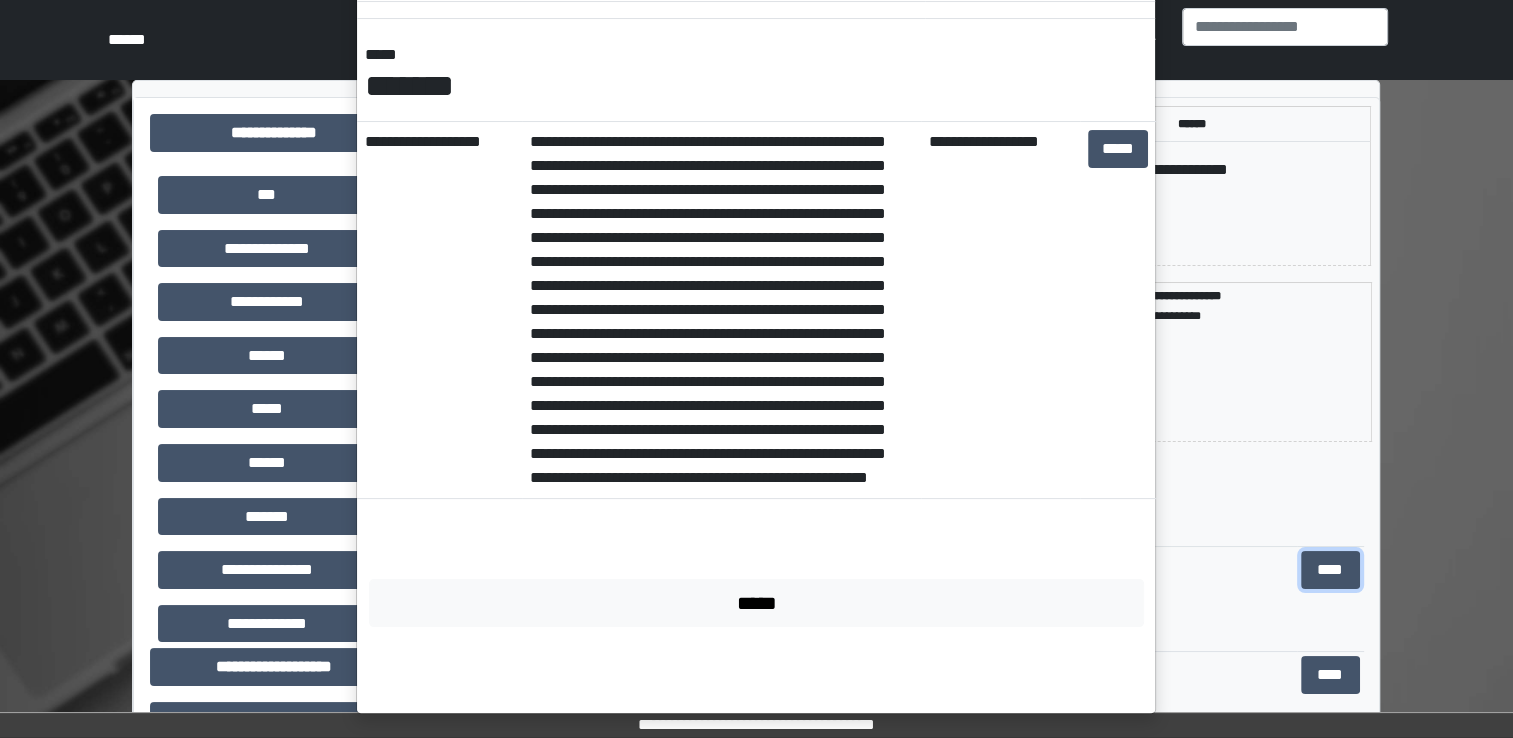 scroll, scrollTop: 263, scrollLeft: 0, axis: vertical 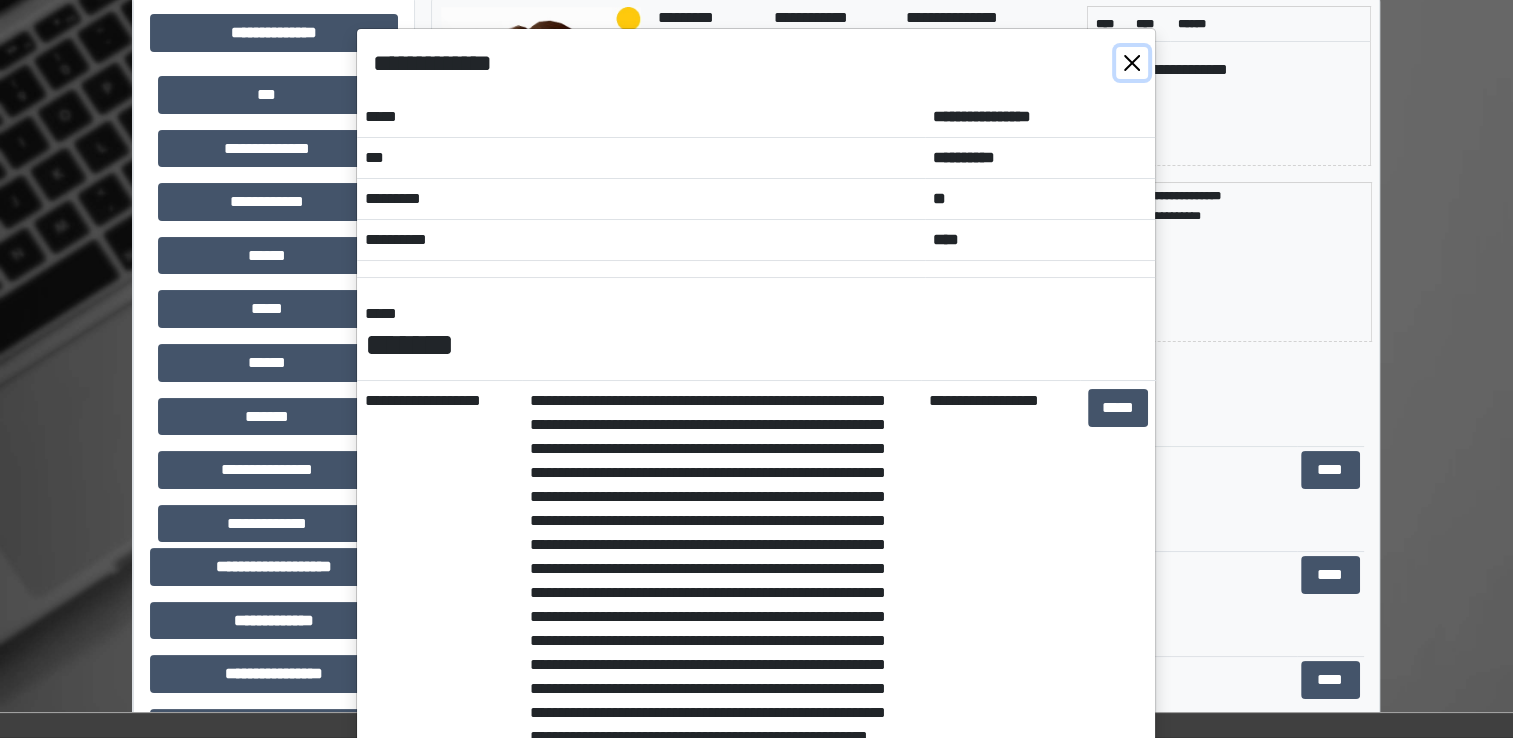 click at bounding box center [1132, 63] 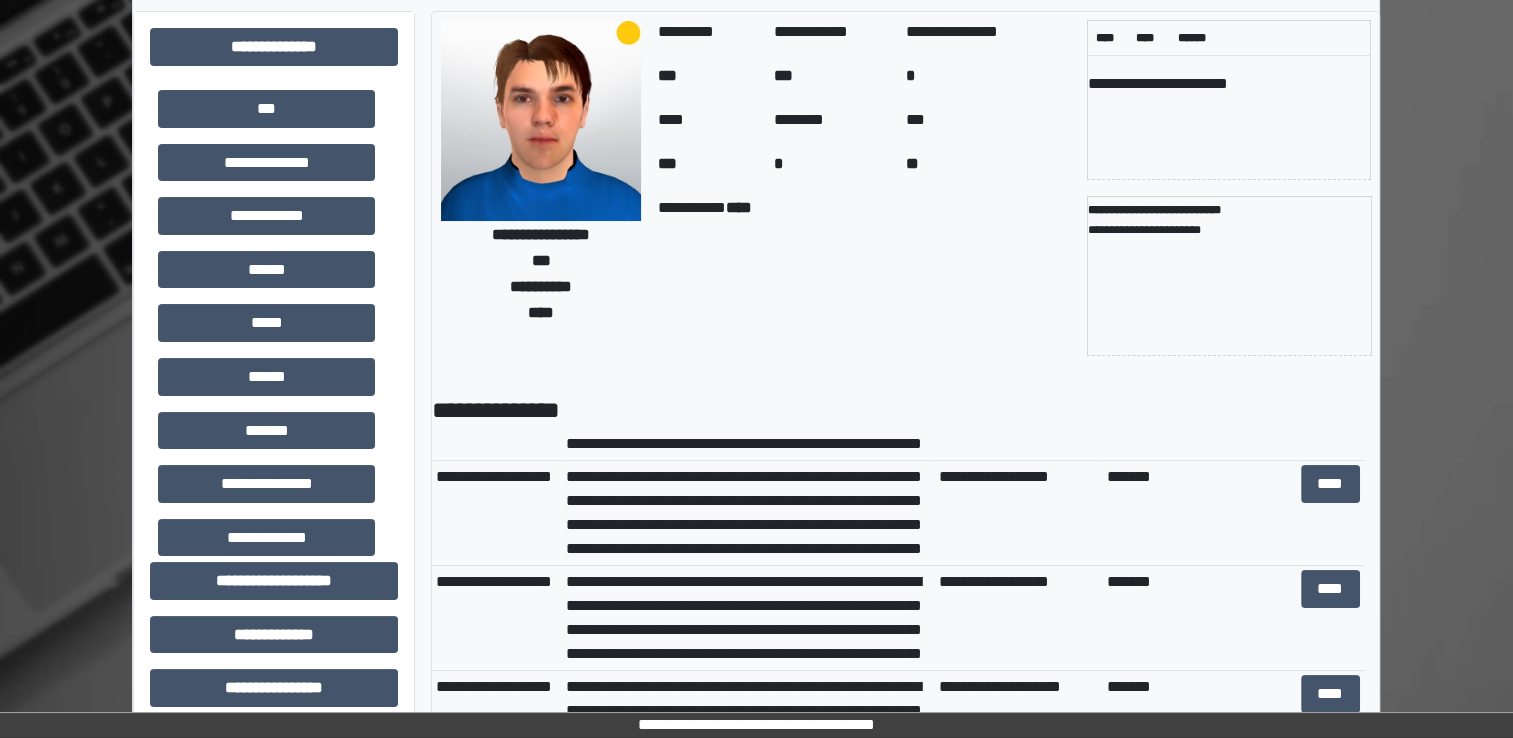 scroll, scrollTop: 0, scrollLeft: 0, axis: both 